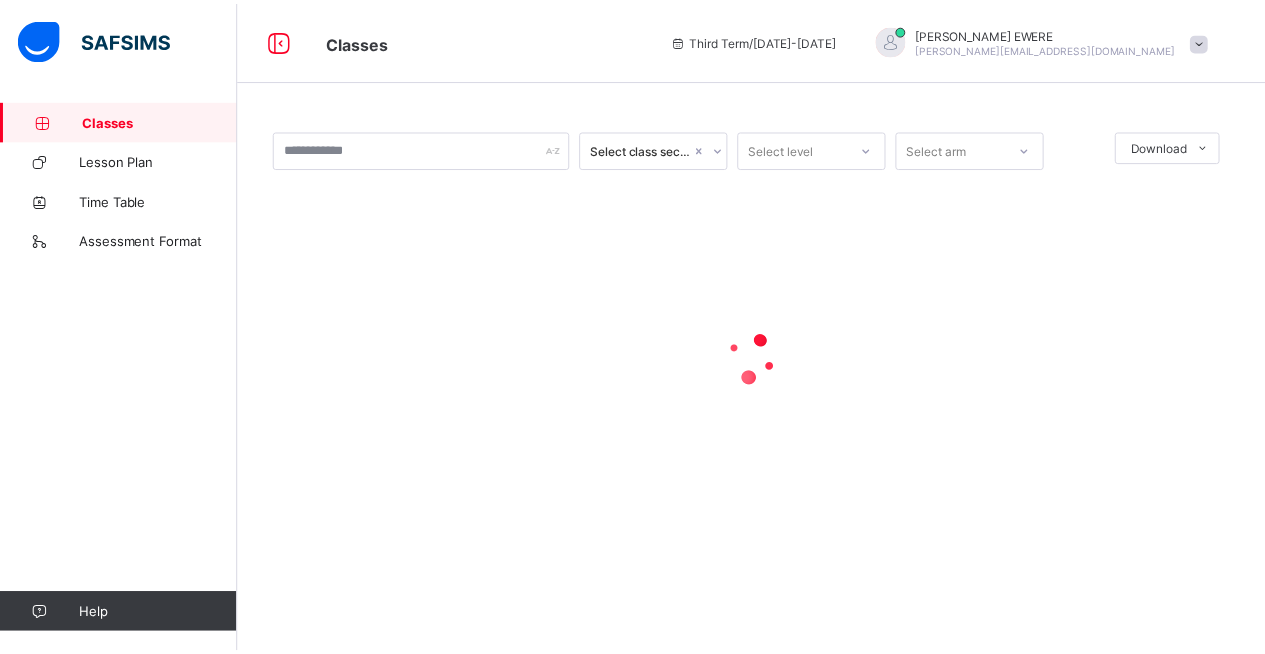 scroll, scrollTop: 0, scrollLeft: 0, axis: both 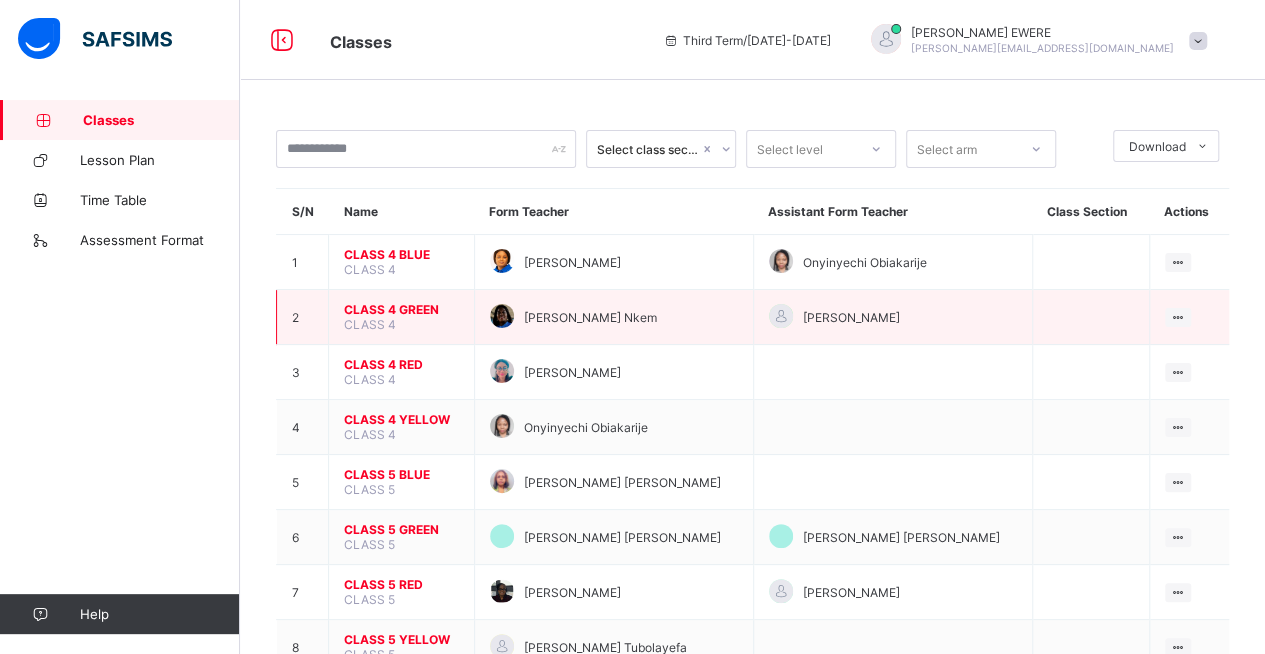 click on "CLASS 4   GREEN   CLASS 4" at bounding box center (402, 317) 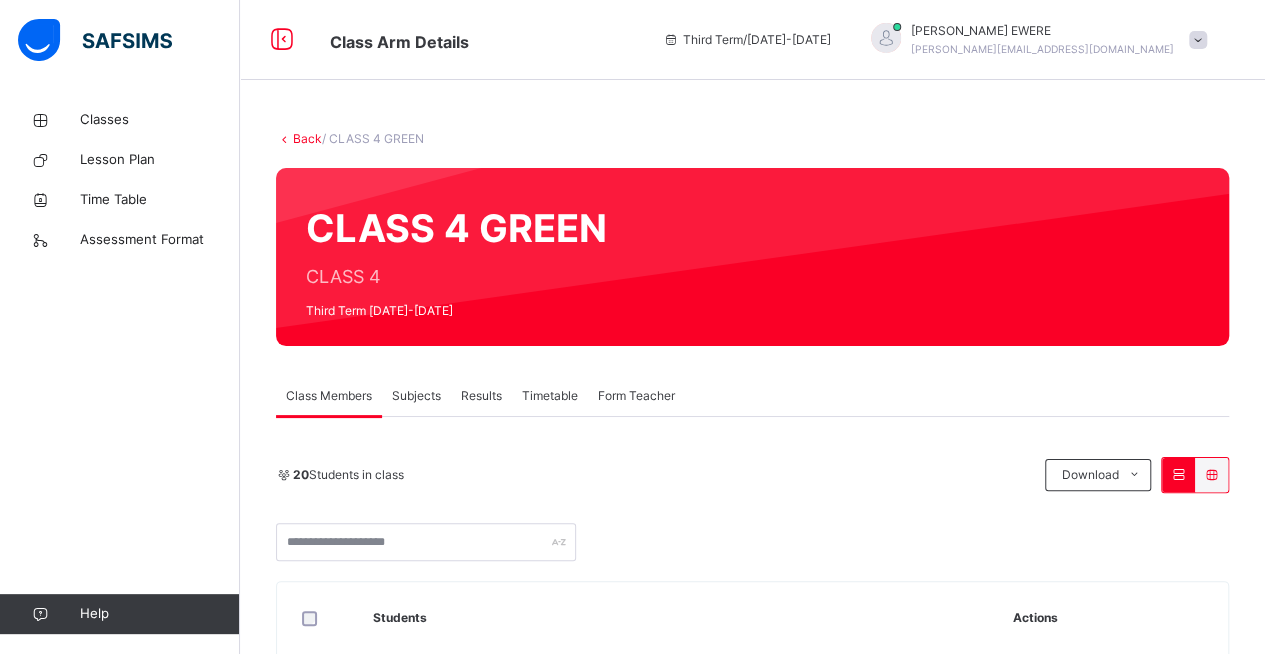click on "Subjects" at bounding box center (416, 396) 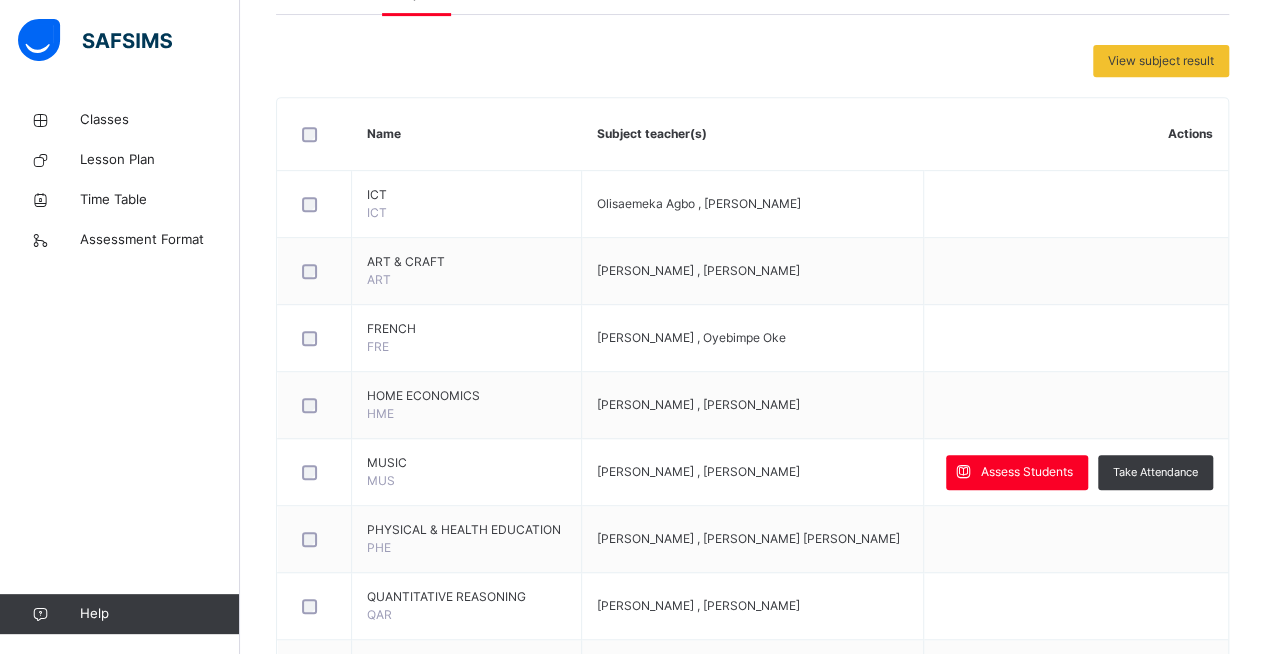 scroll, scrollTop: 468, scrollLeft: 0, axis: vertical 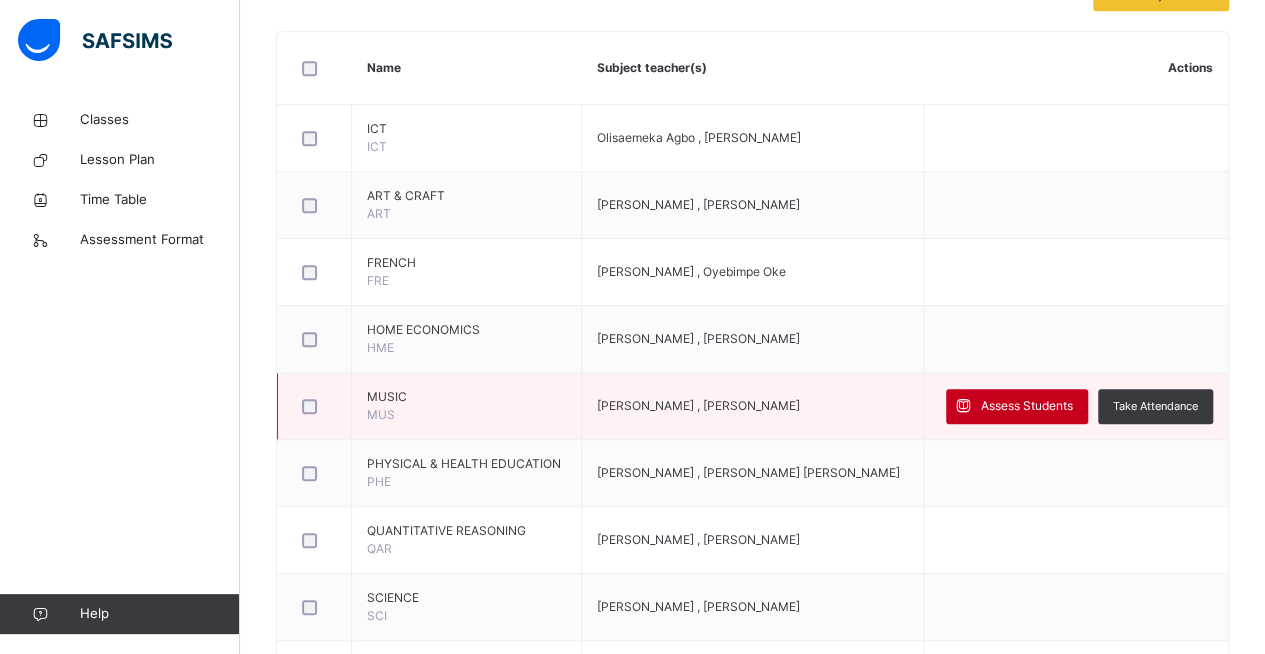 click on "Assess Students" at bounding box center (1027, 406) 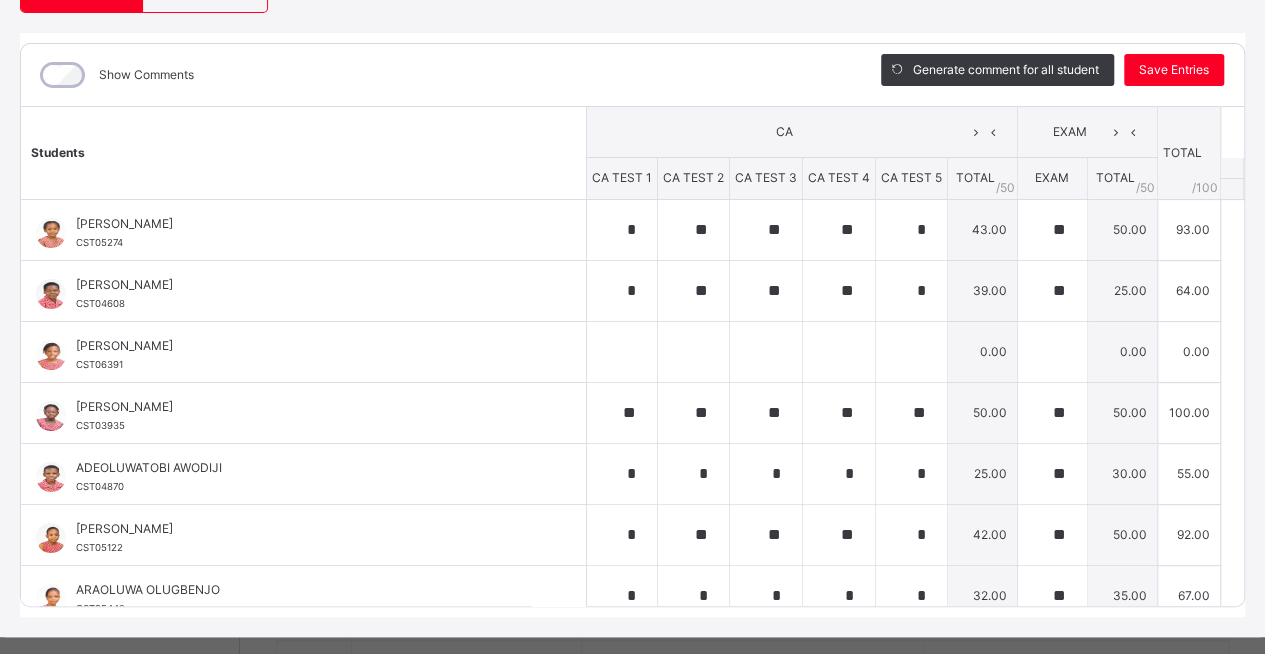 scroll, scrollTop: 230, scrollLeft: 0, axis: vertical 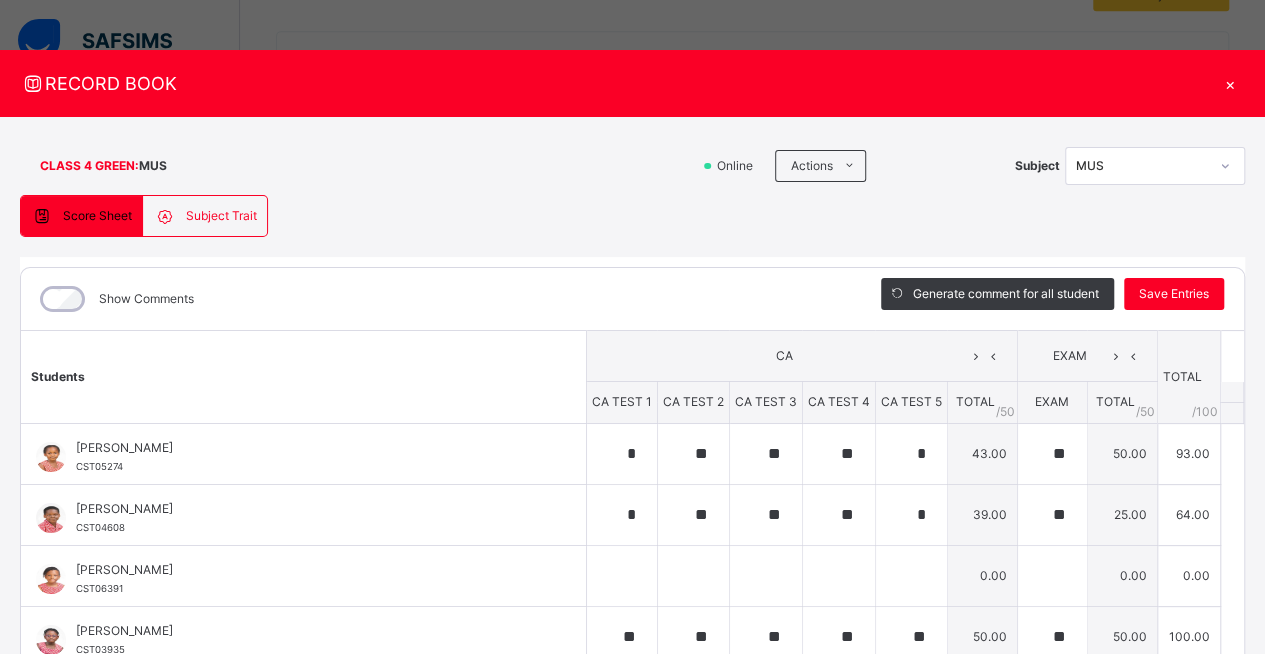 click on "×" at bounding box center (1230, 83) 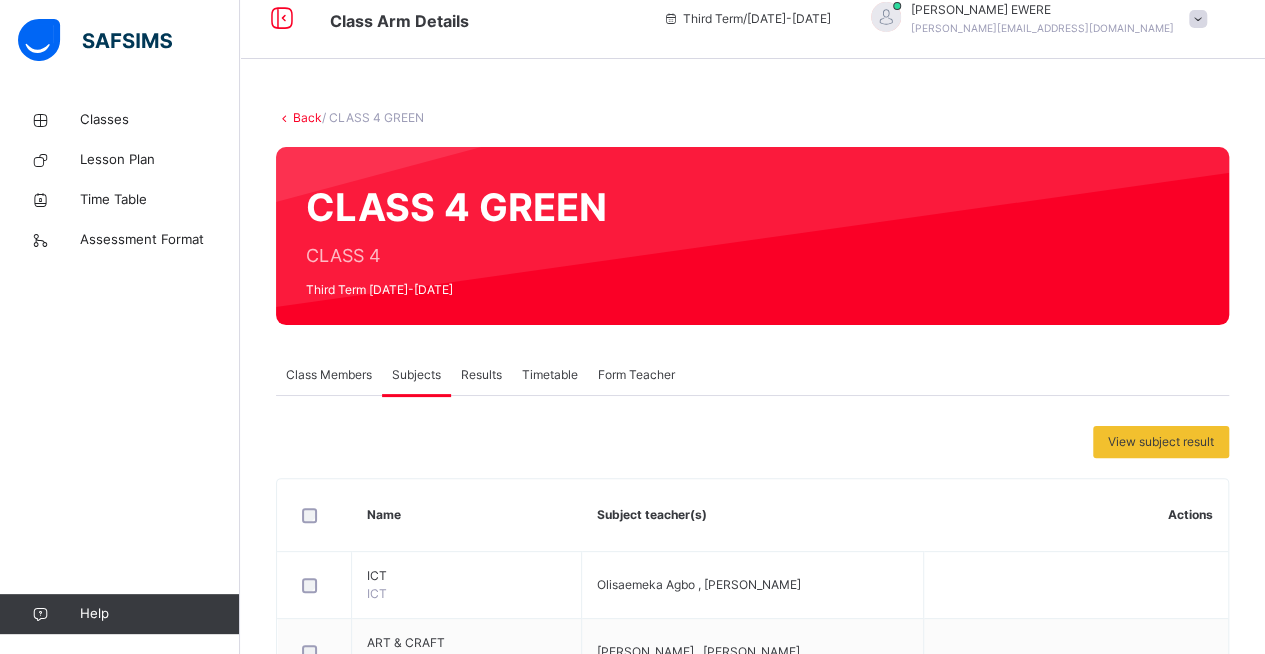 scroll, scrollTop: 0, scrollLeft: 0, axis: both 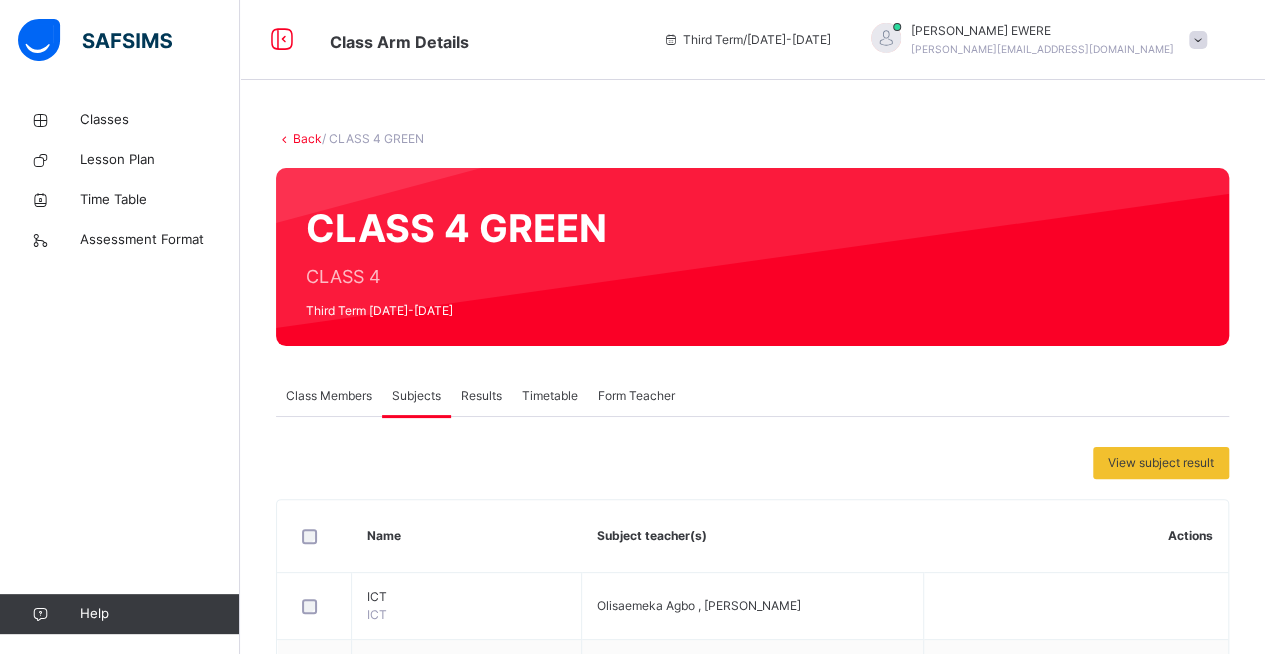 click on "Back  / CLASS 4 GREEN" at bounding box center [752, 139] 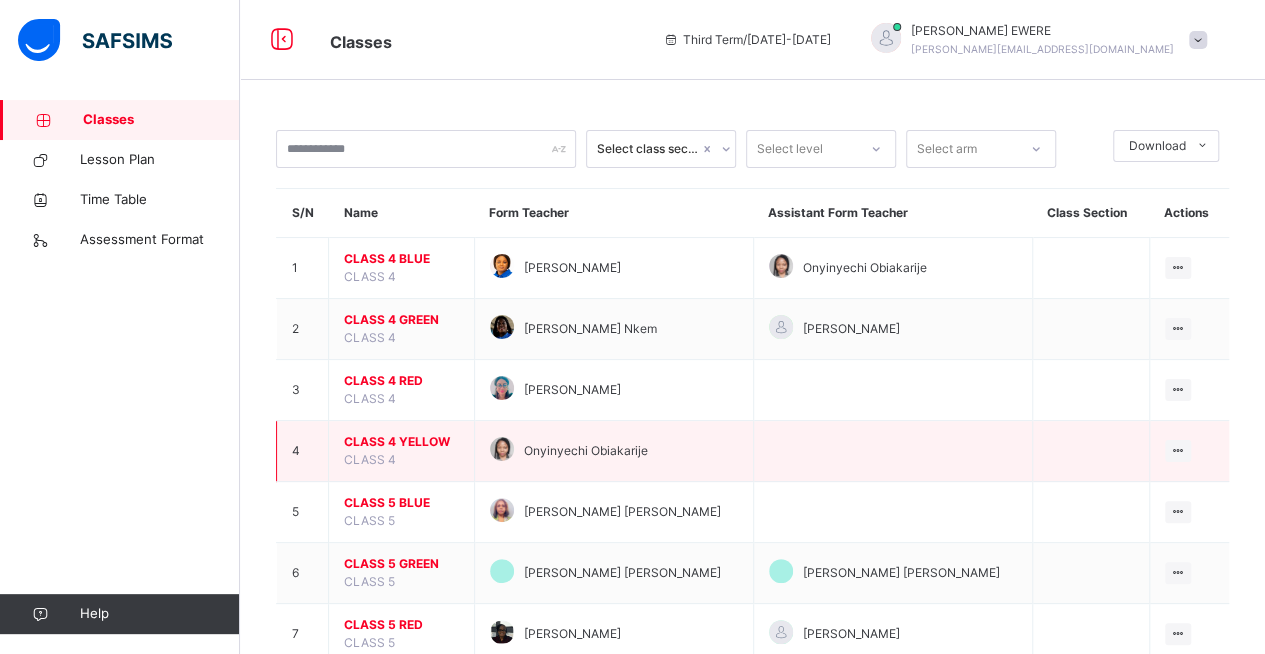 click on "CLASS 4   YELLOW" at bounding box center [401, 442] 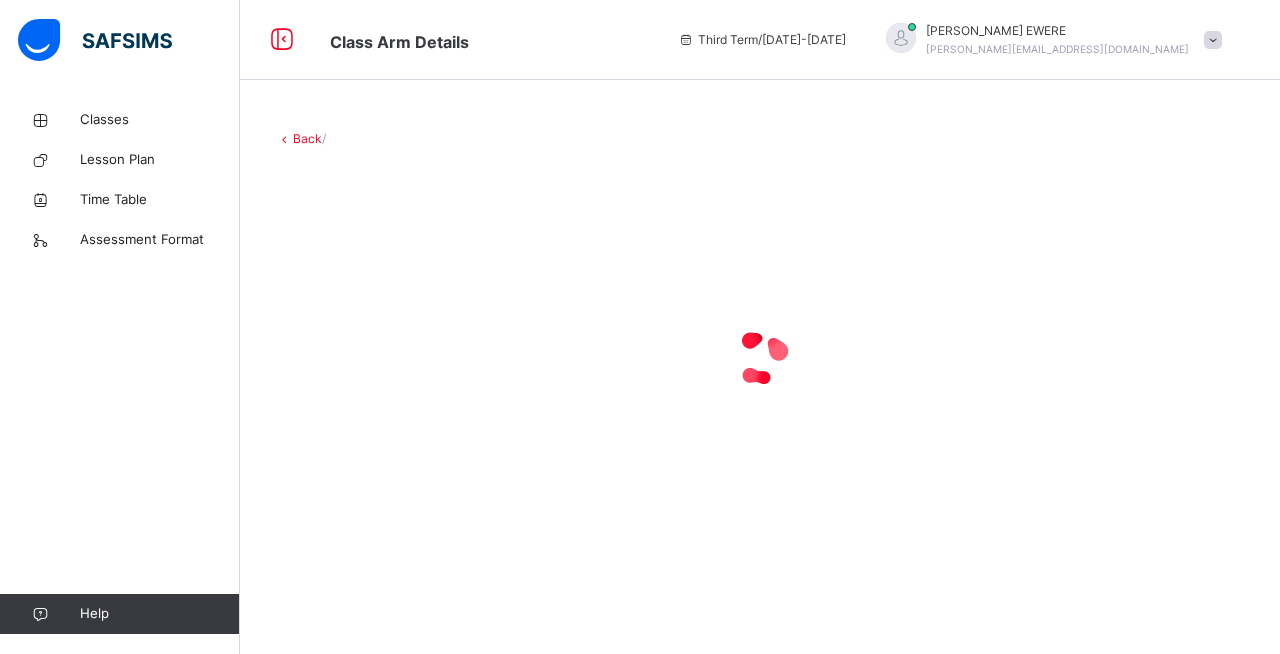 click at bounding box center [760, 358] 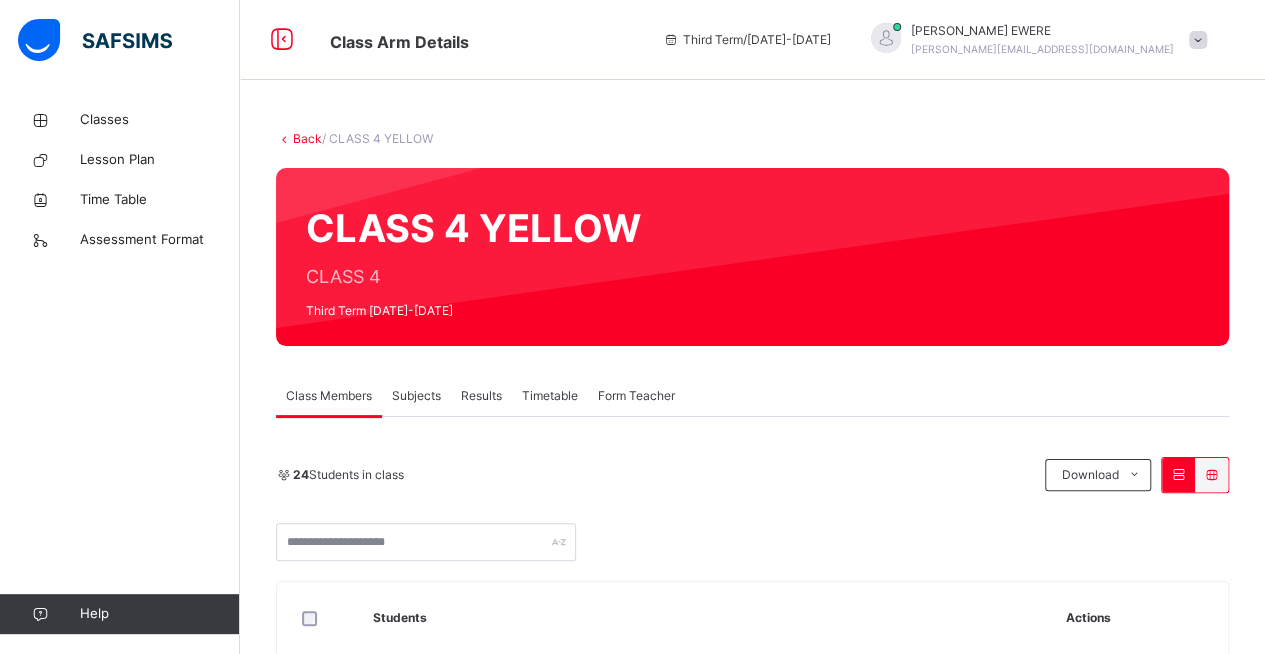 click on "Subjects" at bounding box center [416, 396] 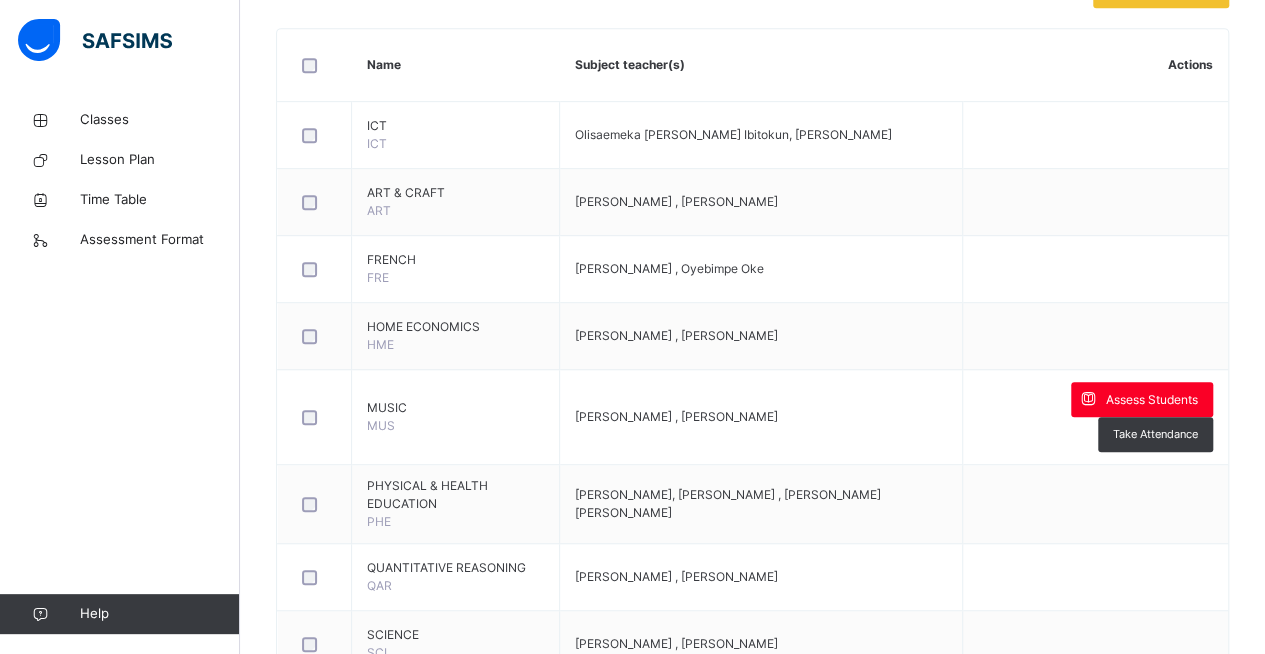 scroll, scrollTop: 514, scrollLeft: 0, axis: vertical 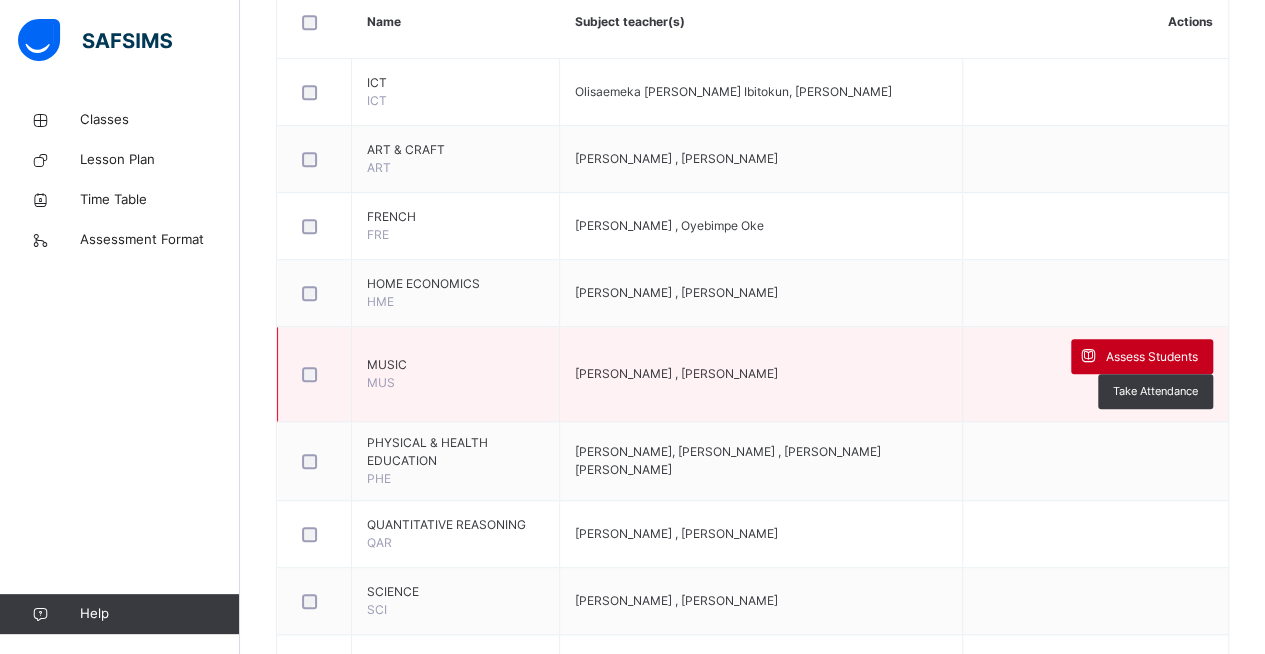 click on "Assess Students" at bounding box center [1152, 357] 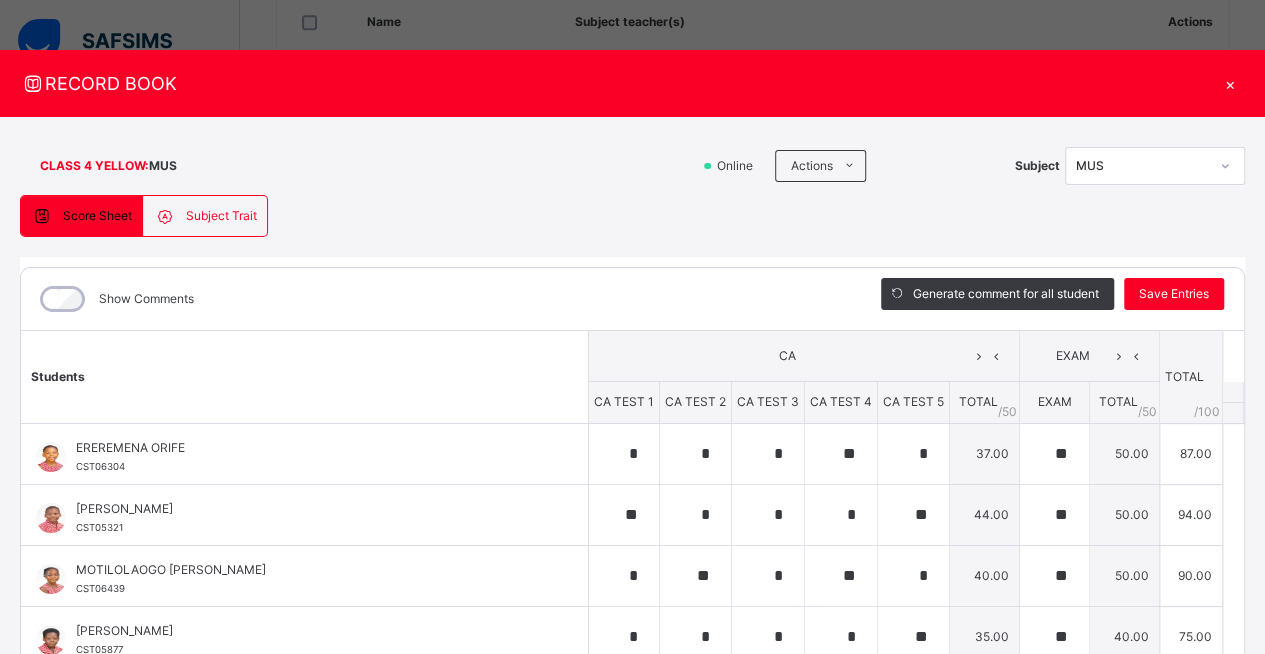 type on "*" 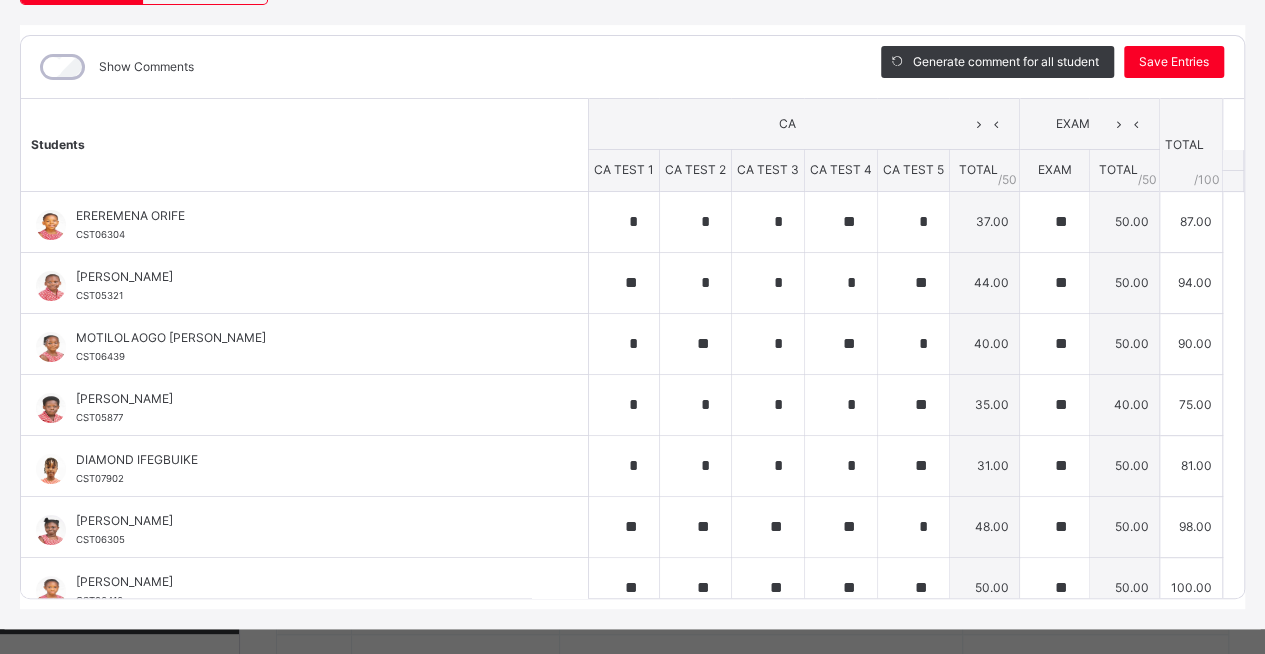 scroll, scrollTop: 256, scrollLeft: 0, axis: vertical 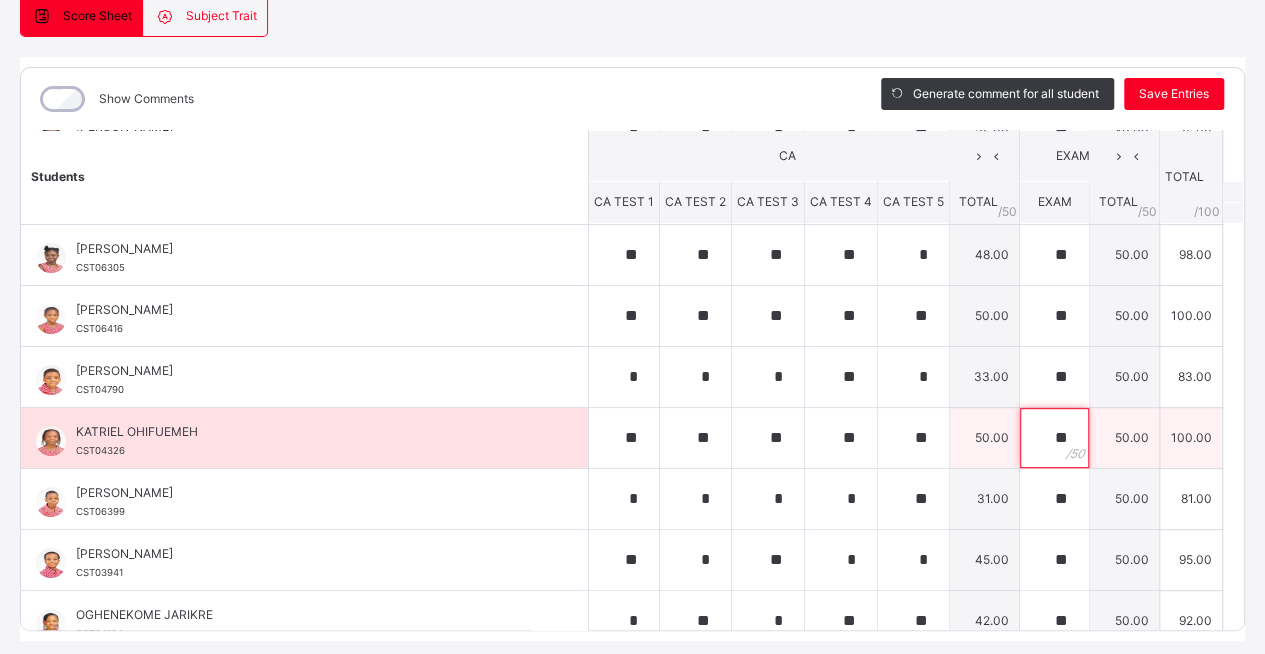 click on "**" at bounding box center [1054, 438] 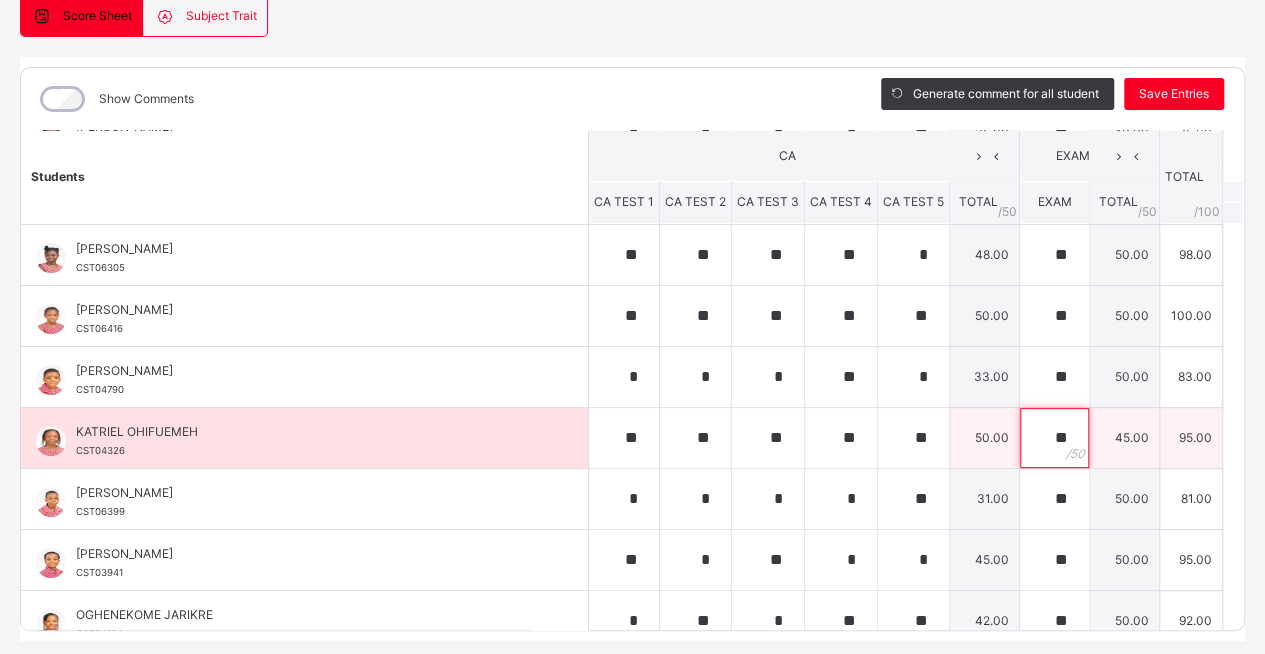 type on "*" 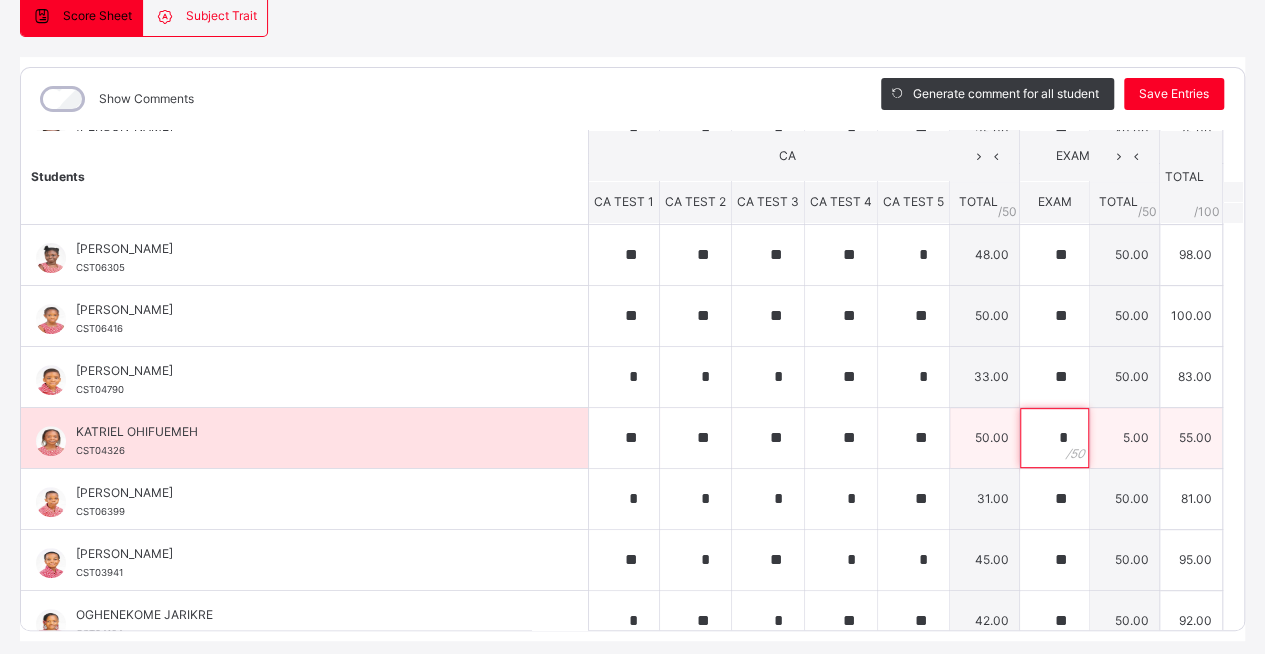 type on "**" 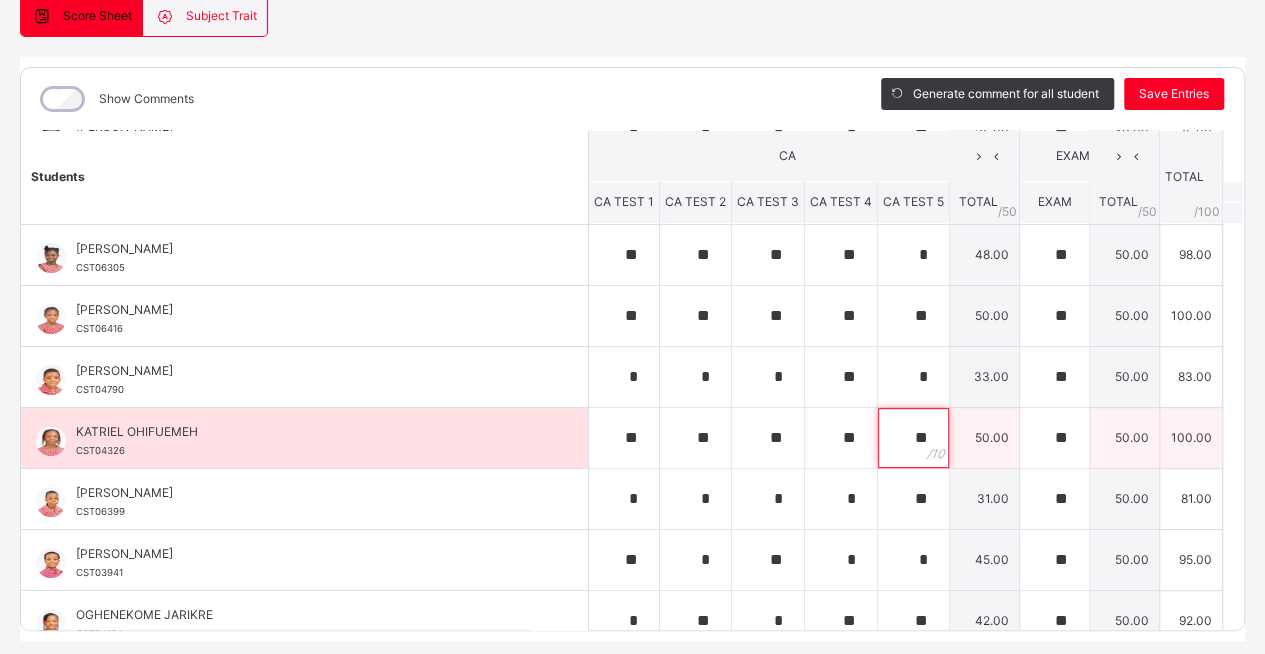 click on "**" at bounding box center (913, 438) 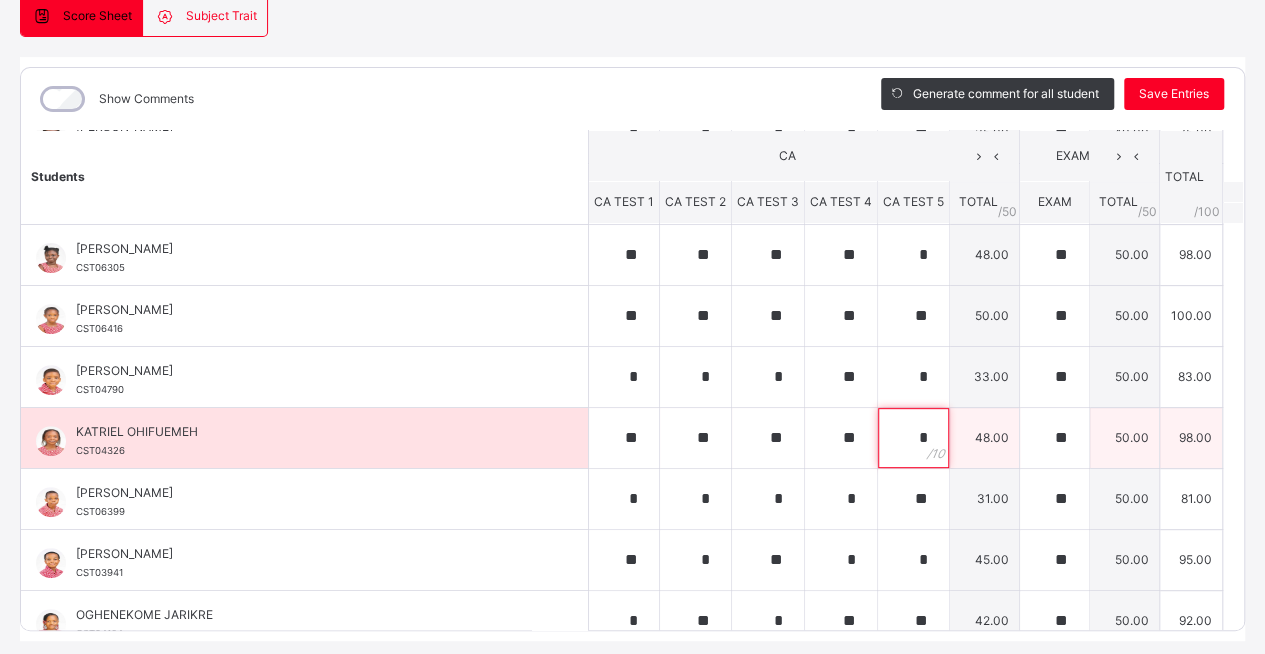 type on "*" 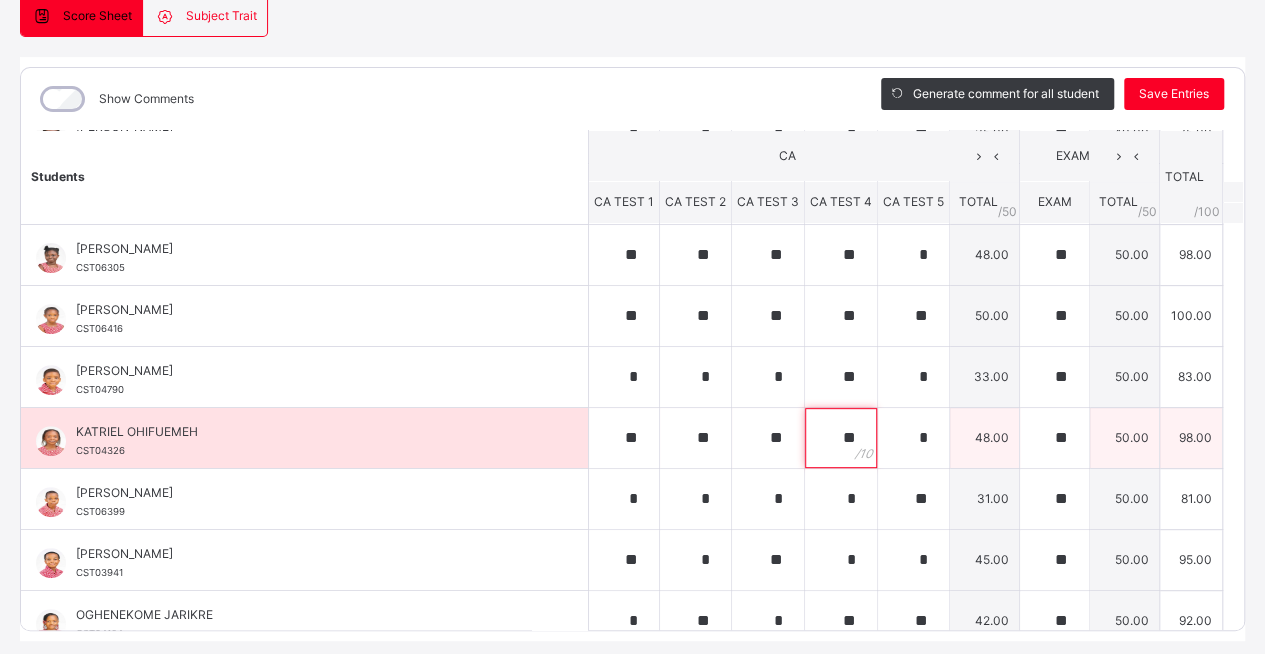 click on "**" at bounding box center (841, 438) 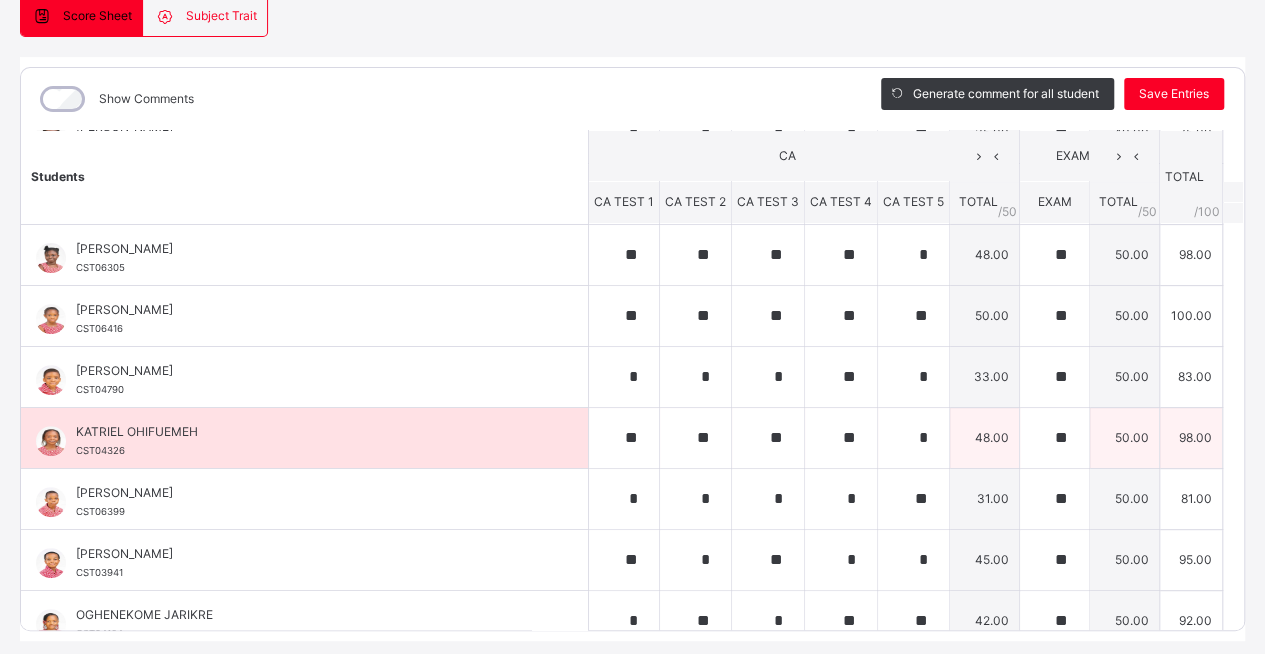 click on "**" at bounding box center (841, 438) 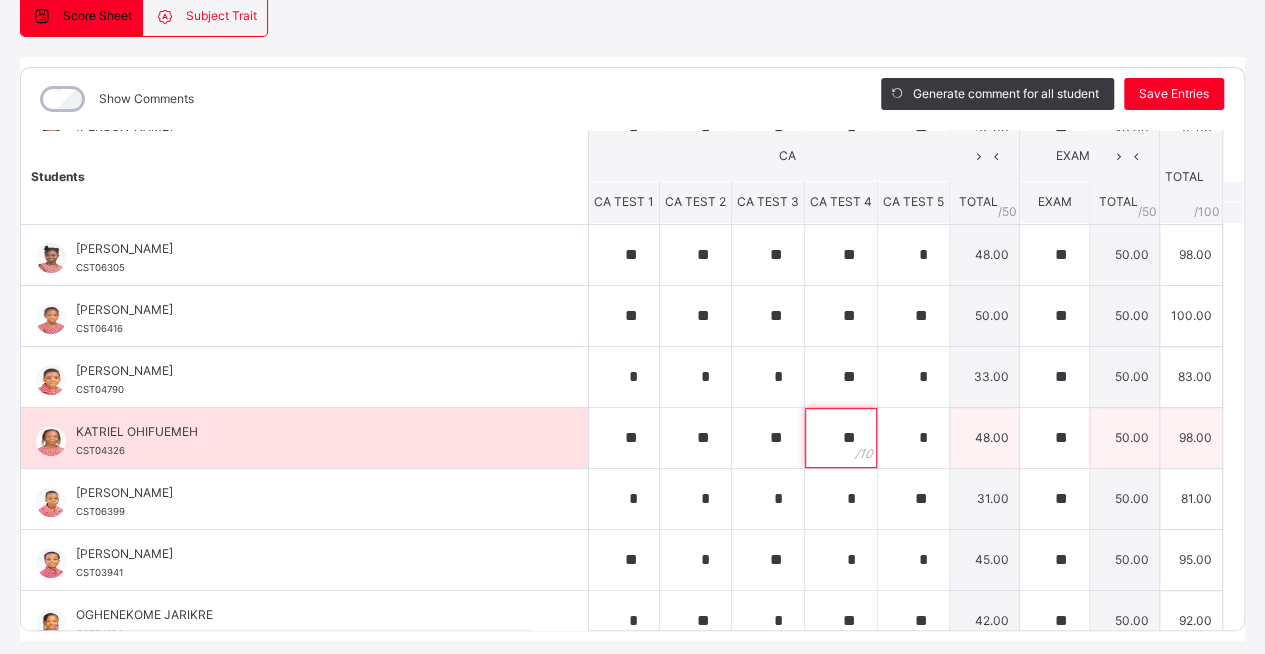 click on "**" at bounding box center (841, 438) 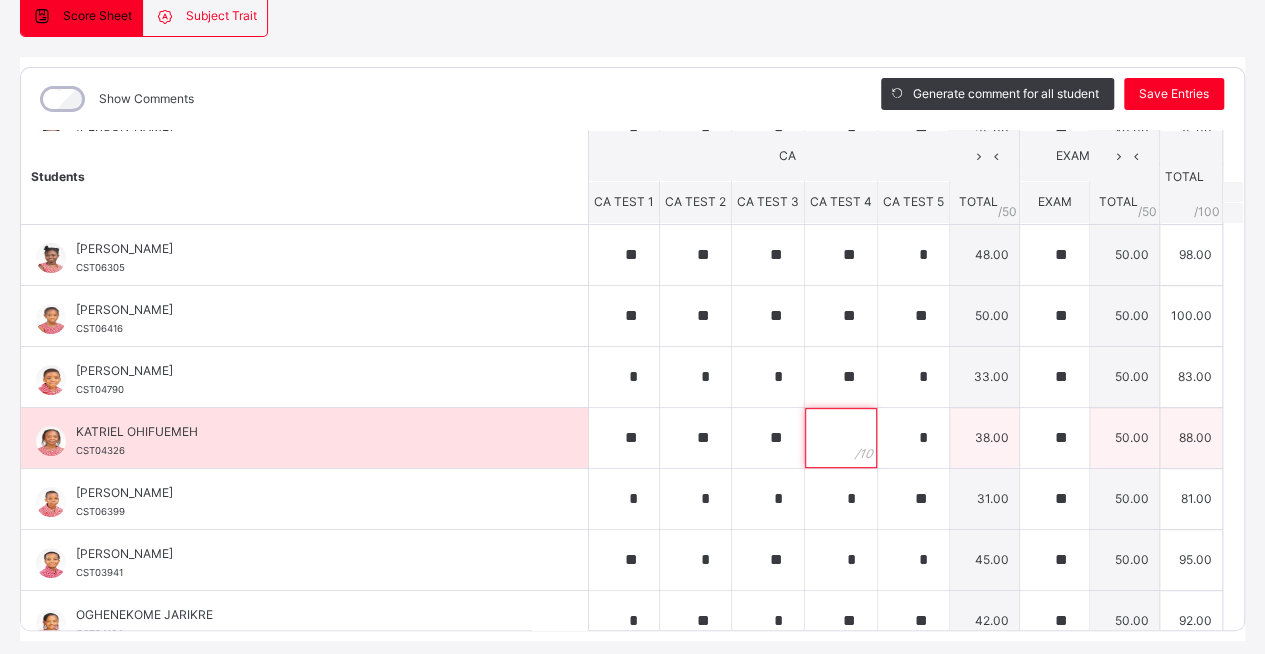 type on "*" 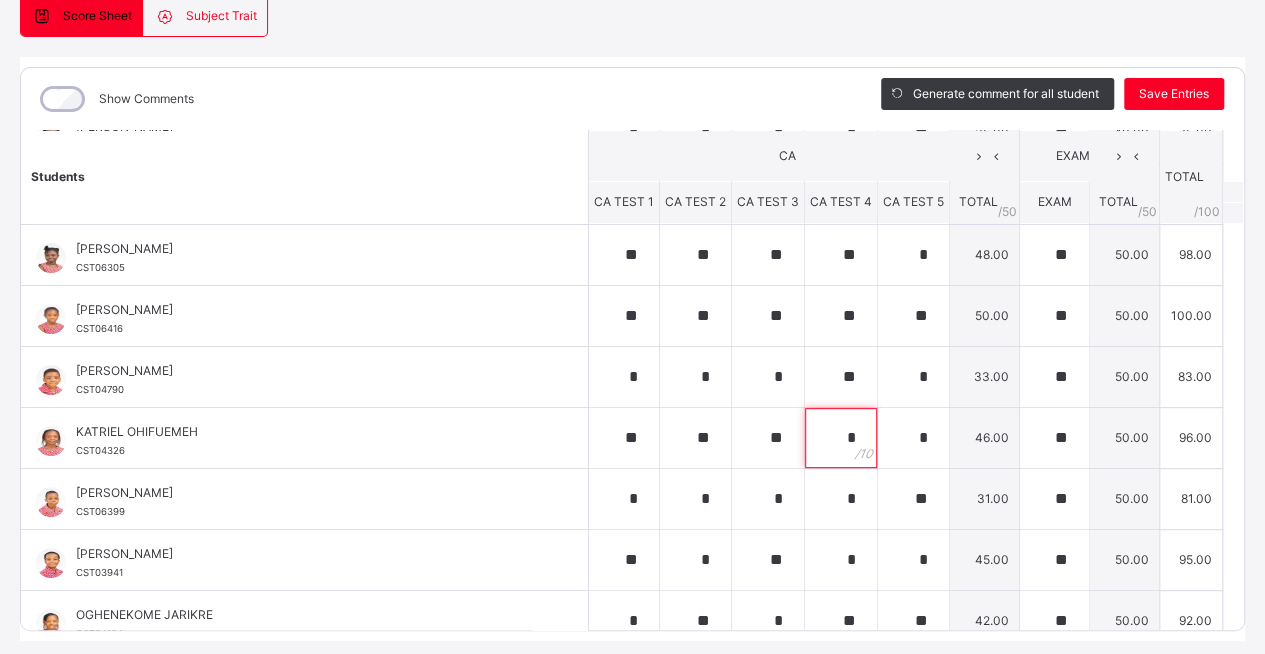type on "*" 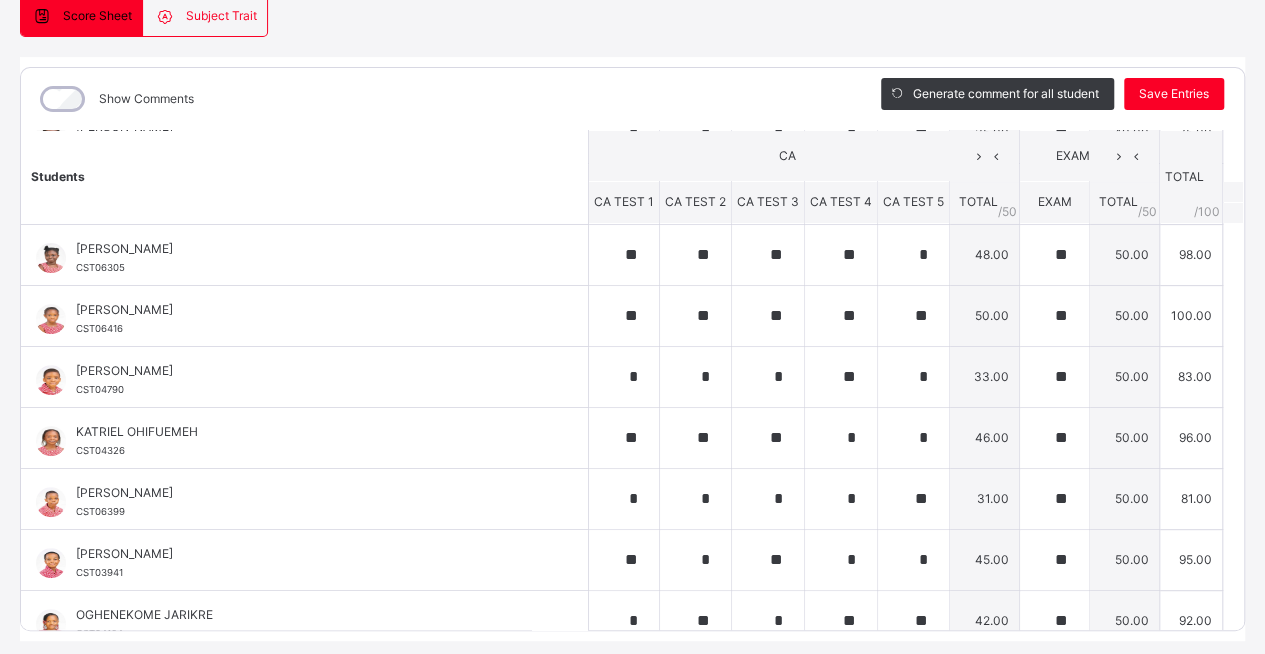 click on "**********" at bounding box center (632, 318) 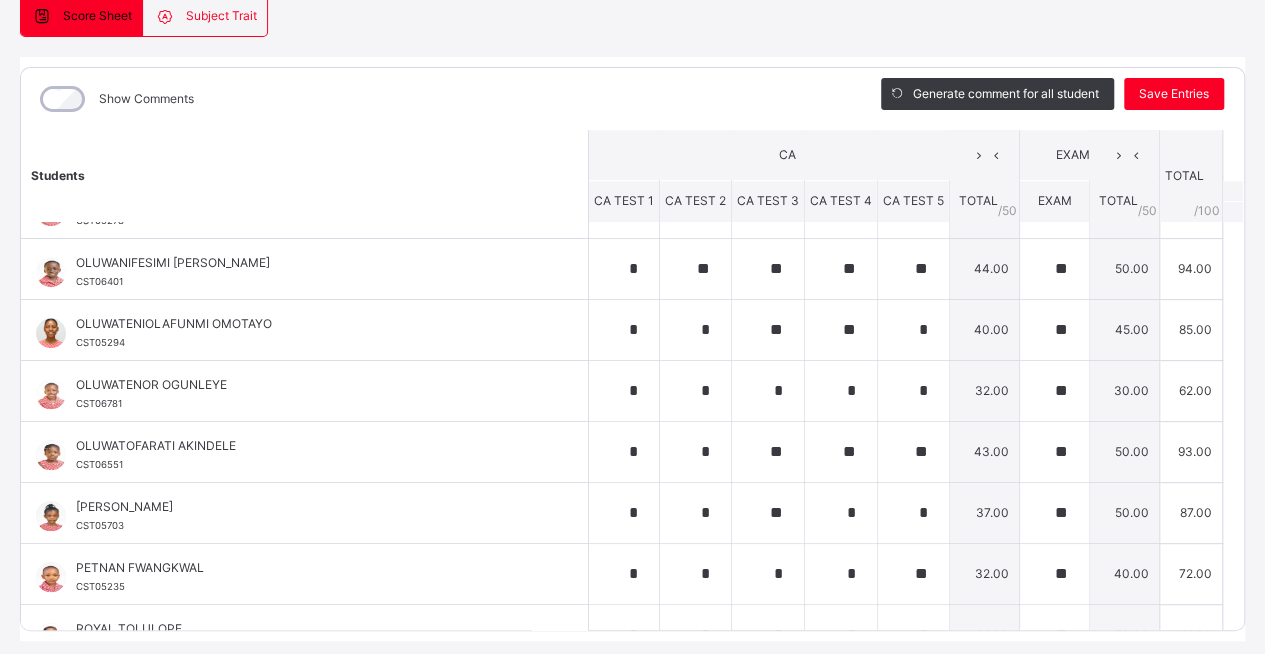 scroll, scrollTop: 776, scrollLeft: 0, axis: vertical 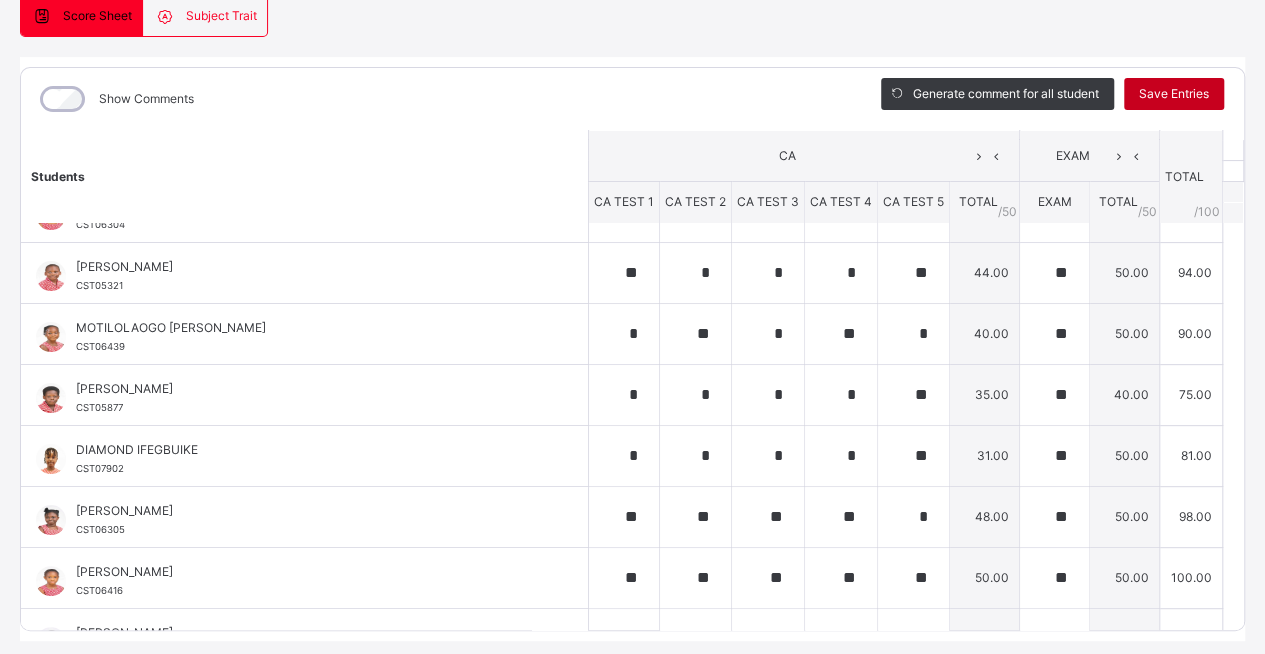 click on "Save Entries" at bounding box center [1174, 94] 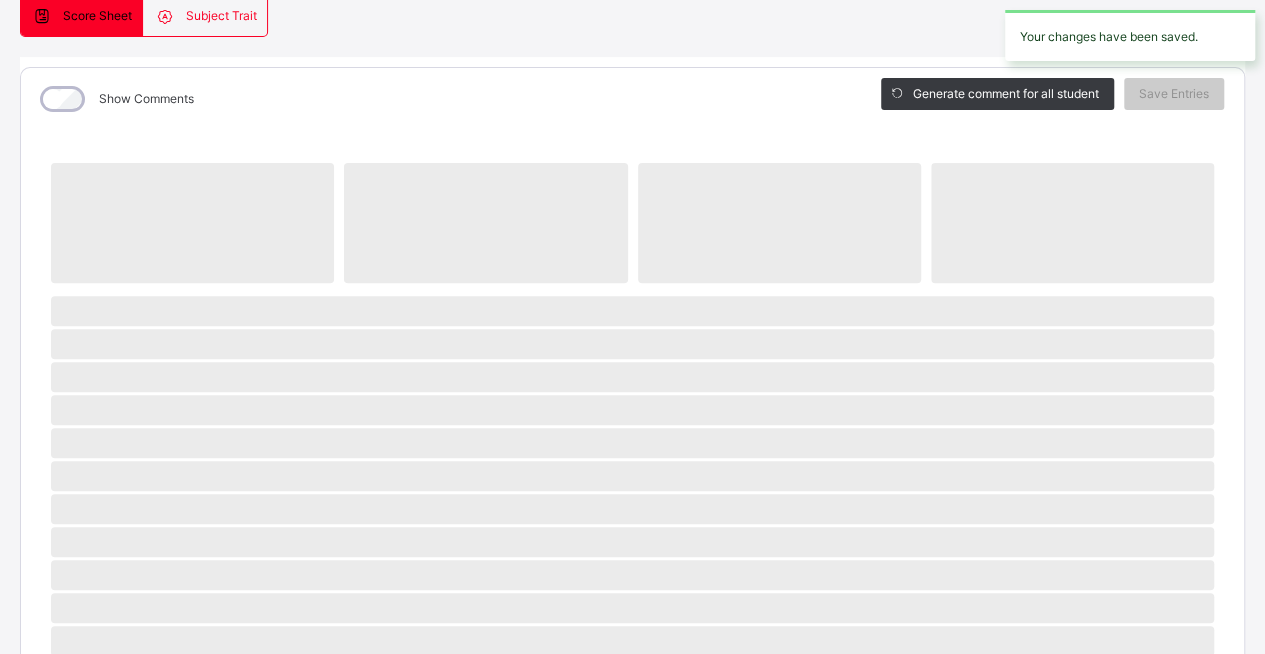 drag, startPoint x: 1229, startPoint y: 183, endPoint x: 1230, endPoint y: 310, distance: 127.00394 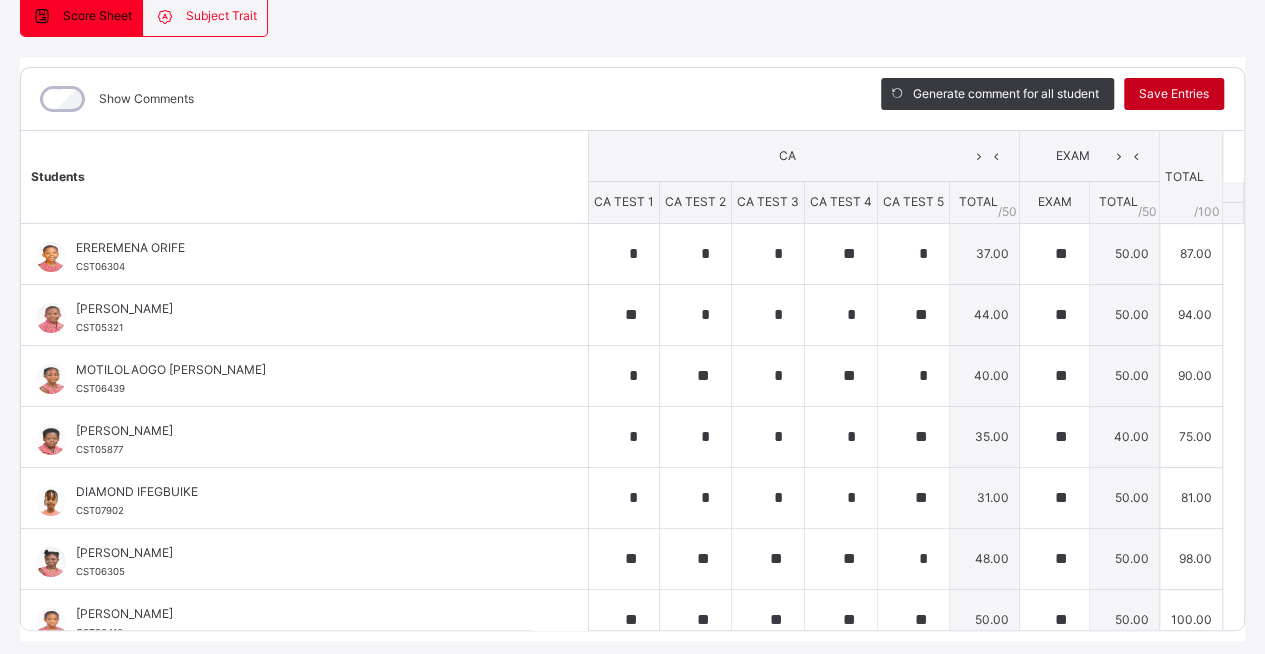 click on "Save Entries" at bounding box center (1174, 94) 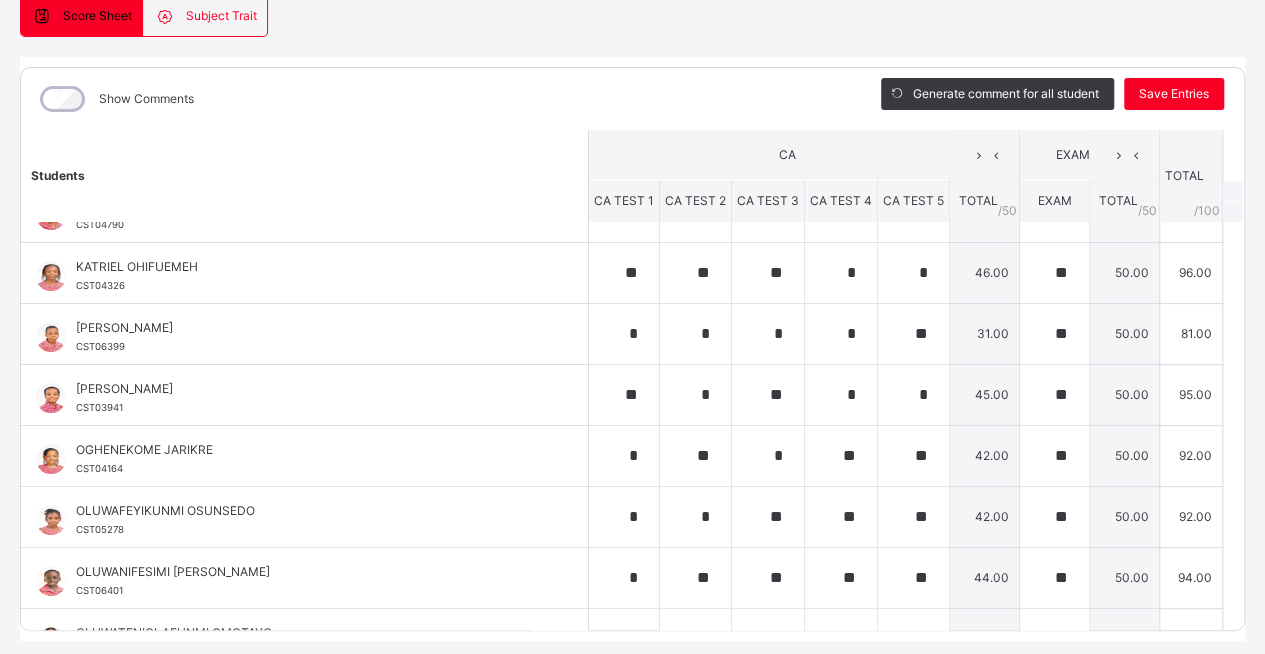 scroll, scrollTop: 449, scrollLeft: 0, axis: vertical 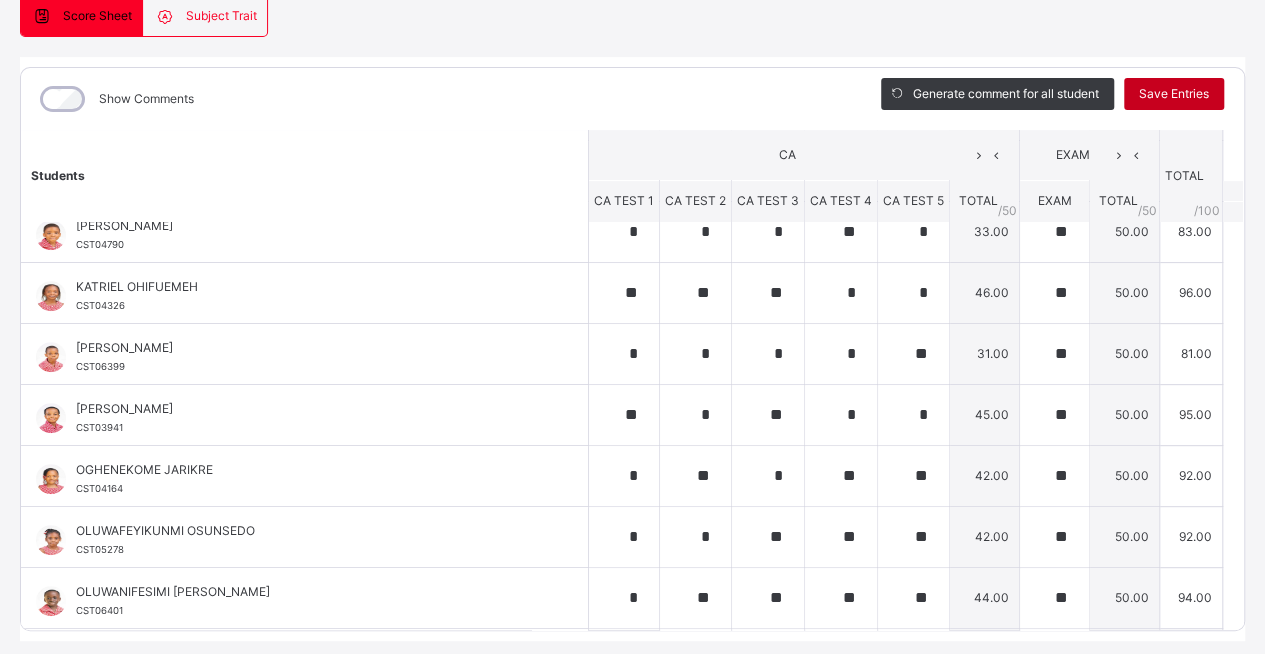 click on "Save Entries" at bounding box center [1174, 94] 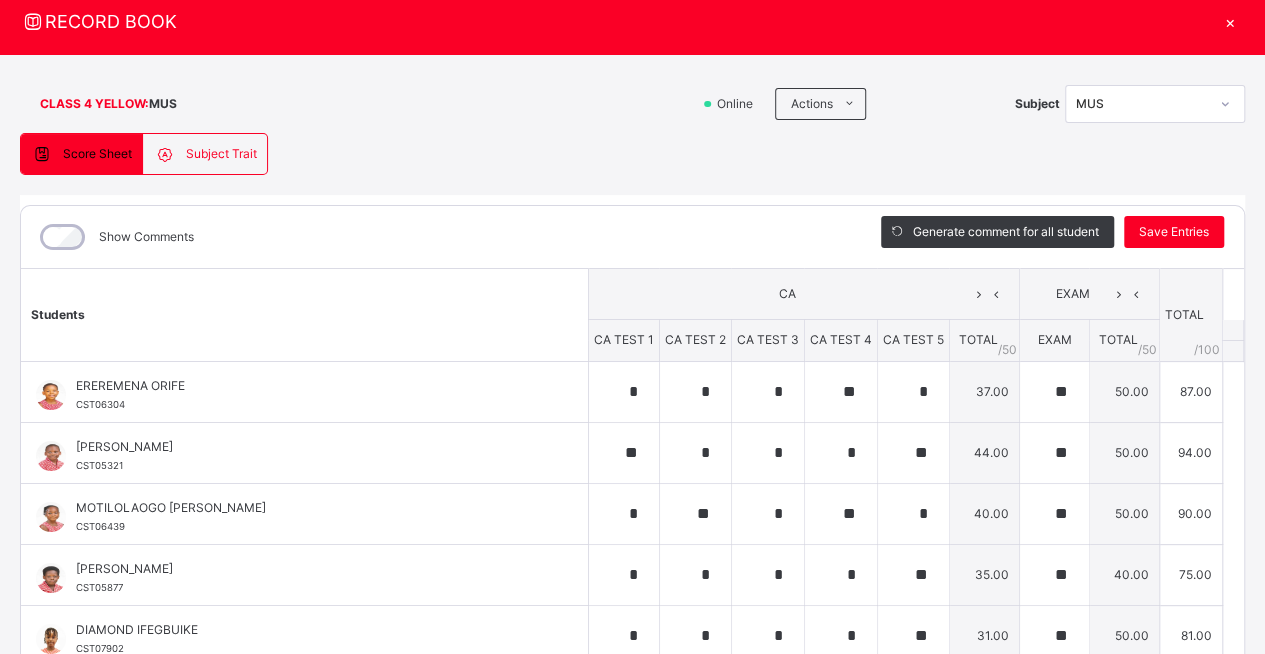 scroll, scrollTop: 62, scrollLeft: 0, axis: vertical 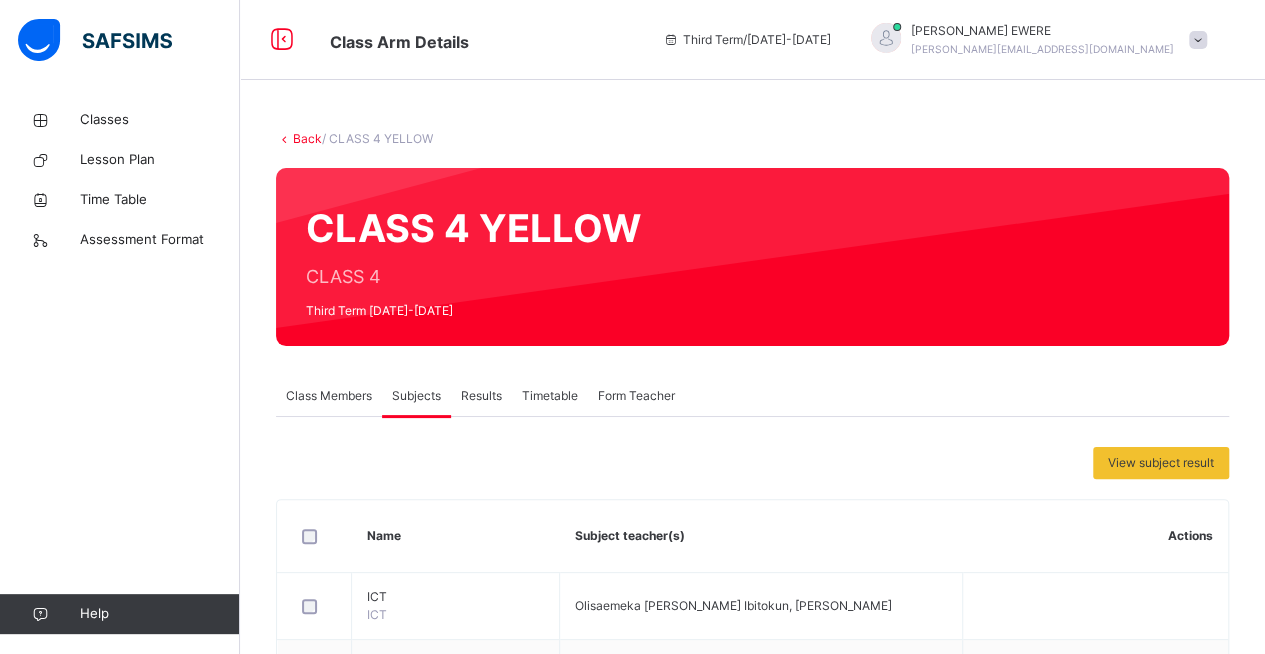 click on "Back" at bounding box center (307, 138) 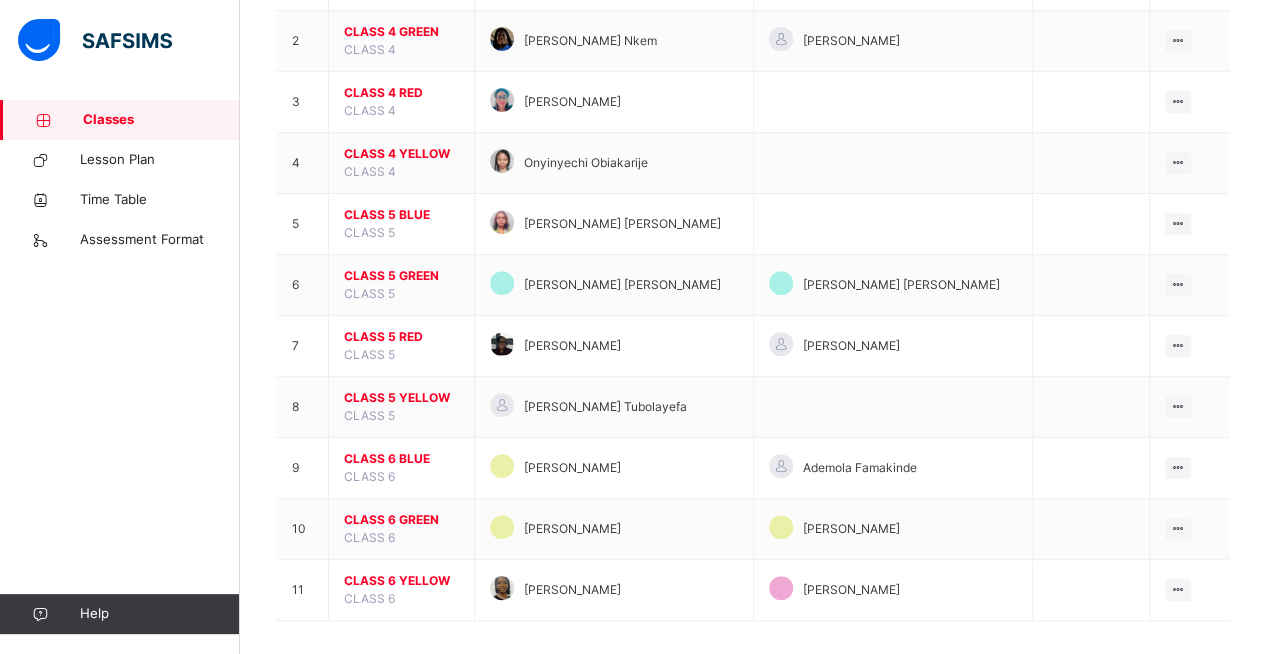 scroll, scrollTop: 300, scrollLeft: 0, axis: vertical 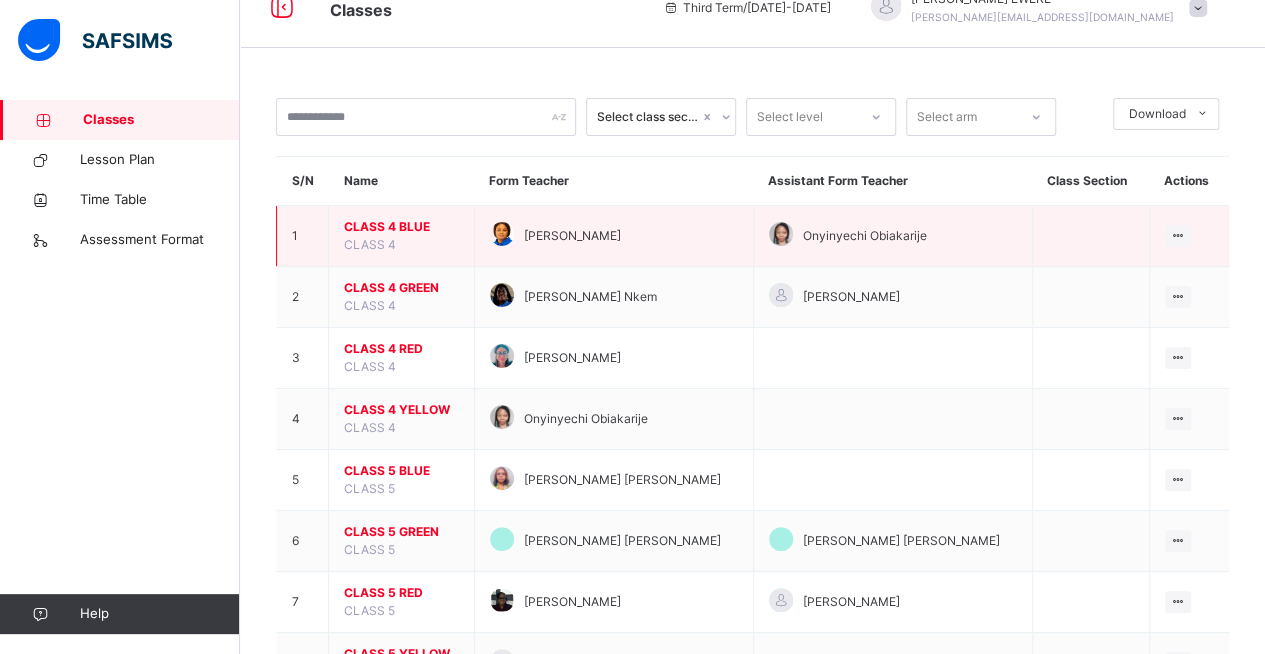 click on "CLASS 4   BLUE" at bounding box center [401, 227] 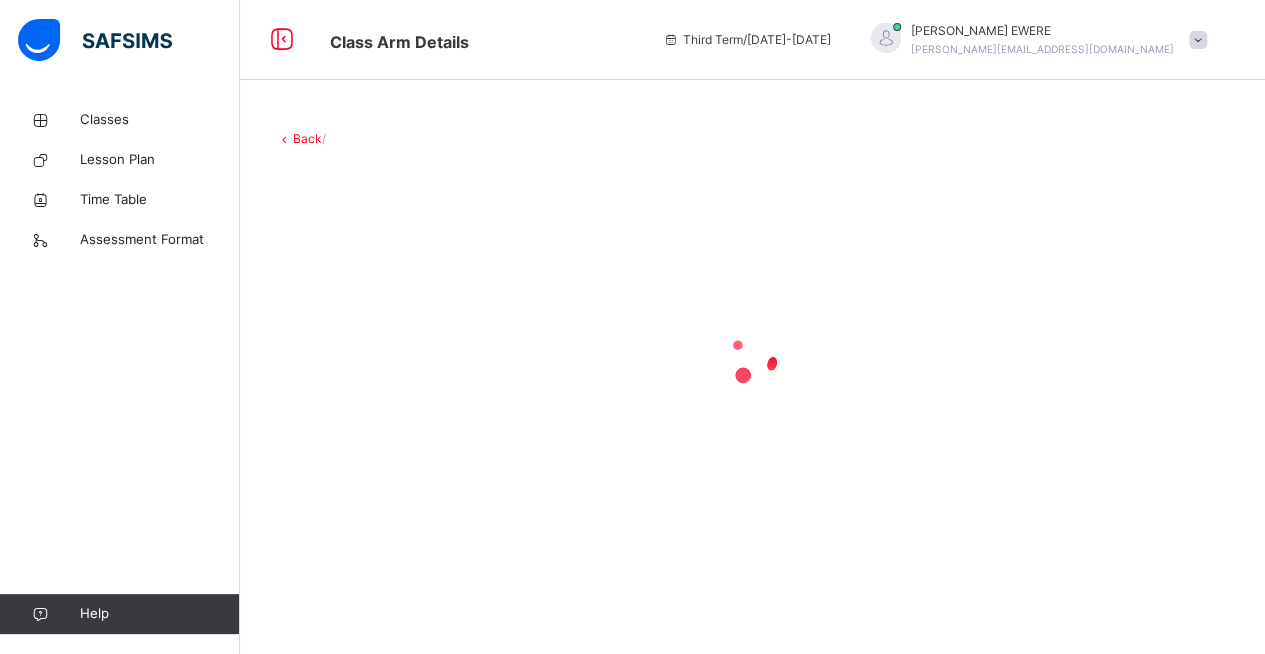 scroll, scrollTop: 0, scrollLeft: 0, axis: both 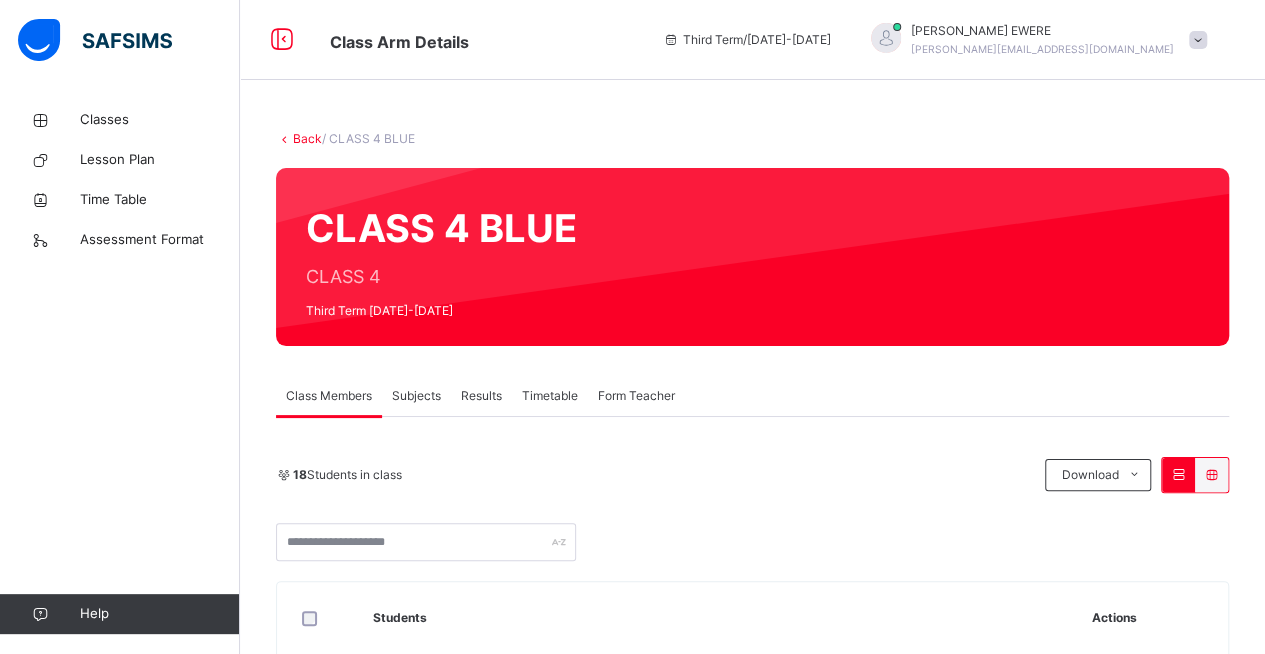 click on "Subjects" at bounding box center [416, 396] 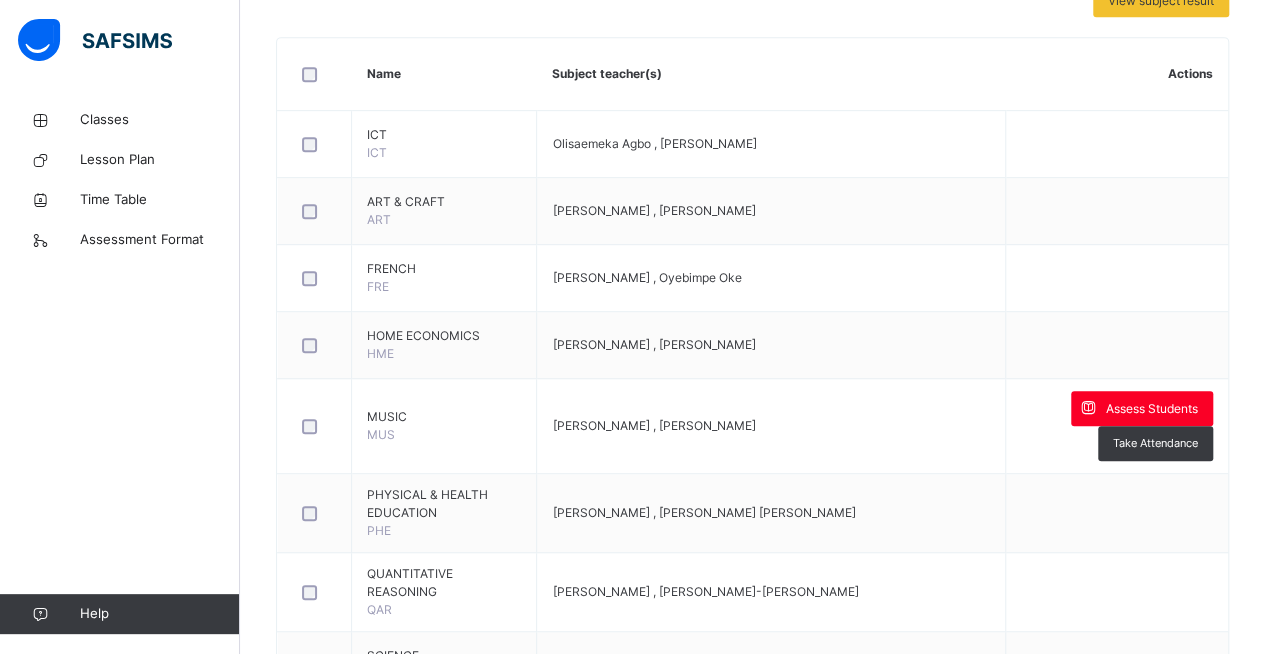 scroll, scrollTop: 467, scrollLeft: 0, axis: vertical 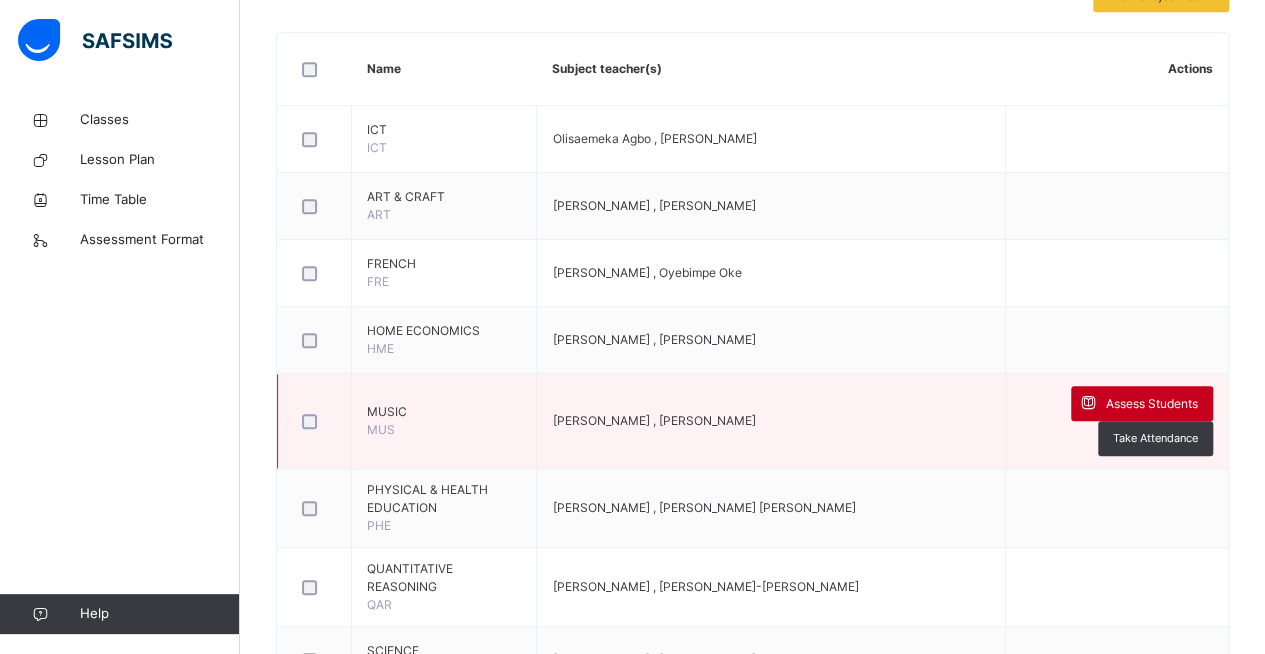 click on "Assess Students" at bounding box center [1152, 404] 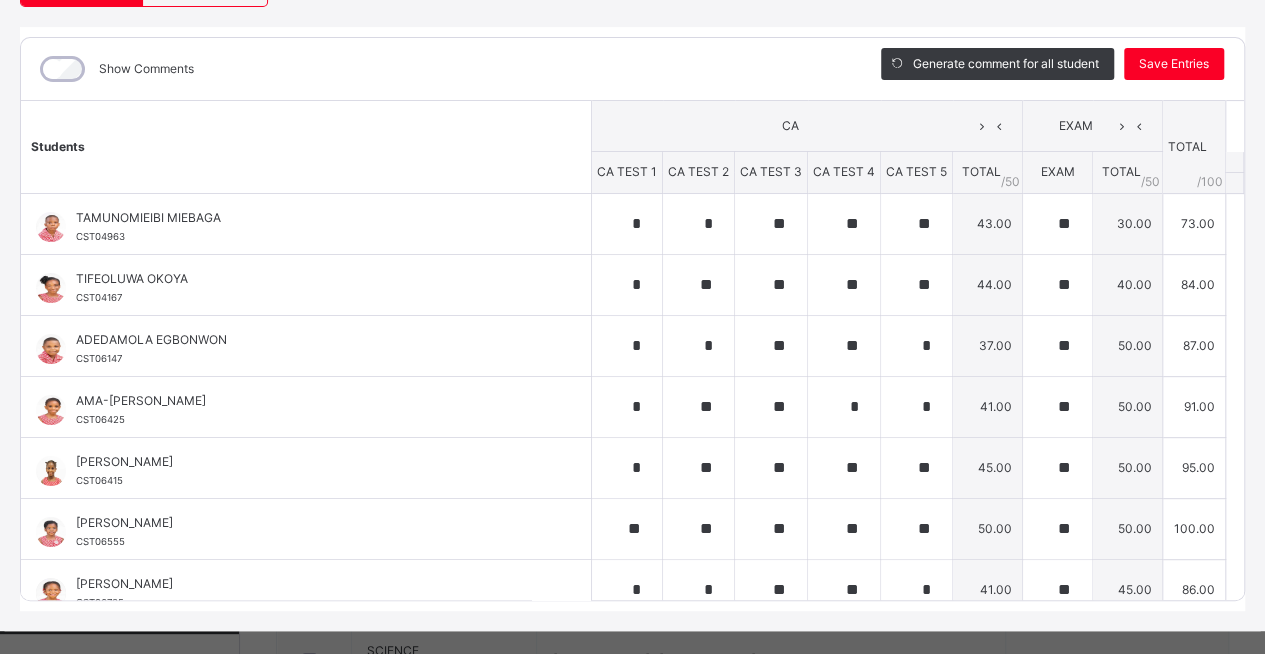 scroll, scrollTop: 256, scrollLeft: 0, axis: vertical 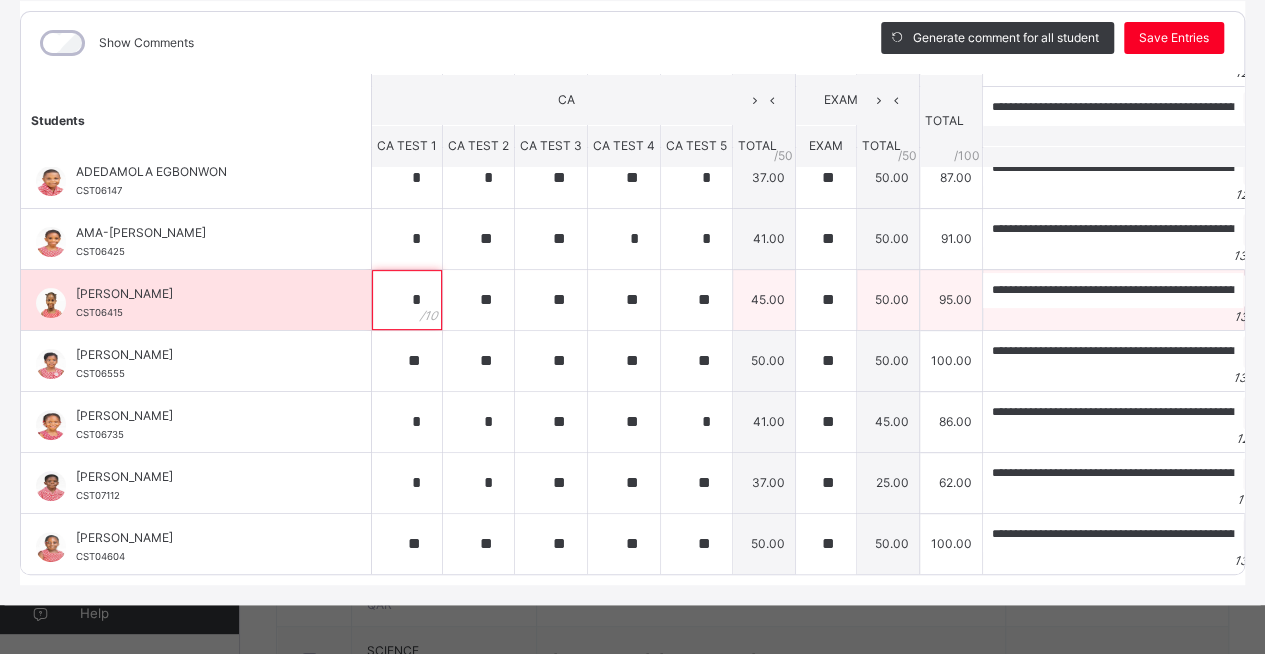 click on "*" at bounding box center (407, 300) 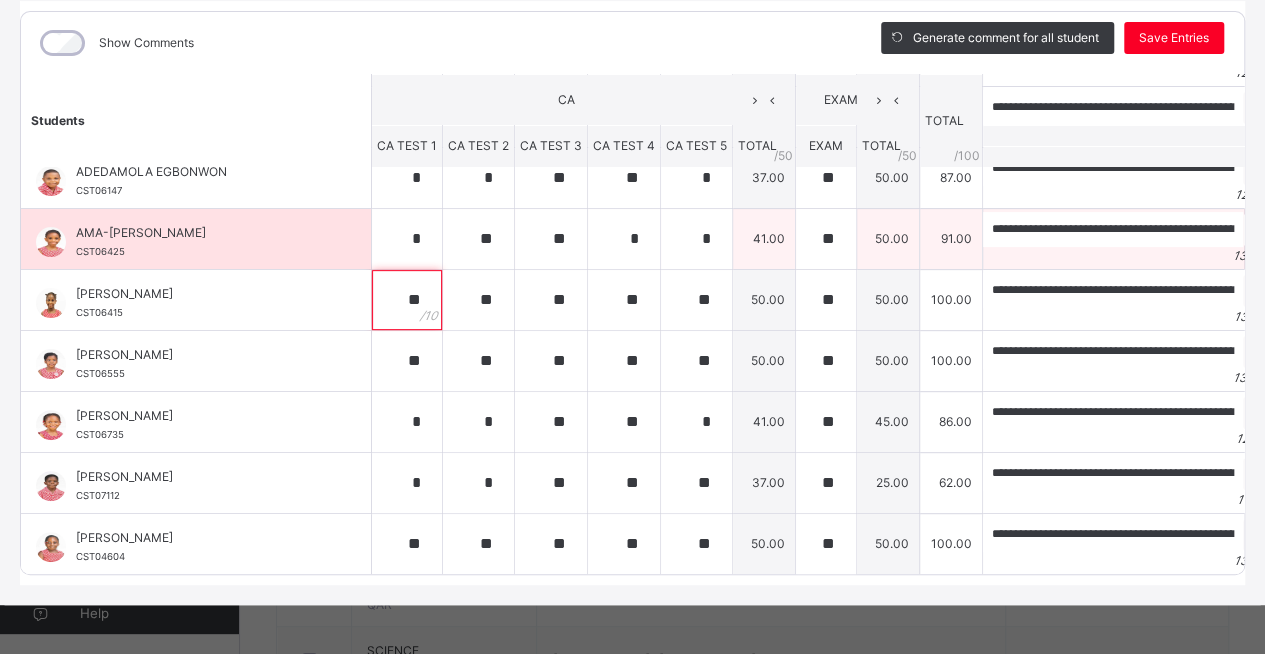 type on "*" 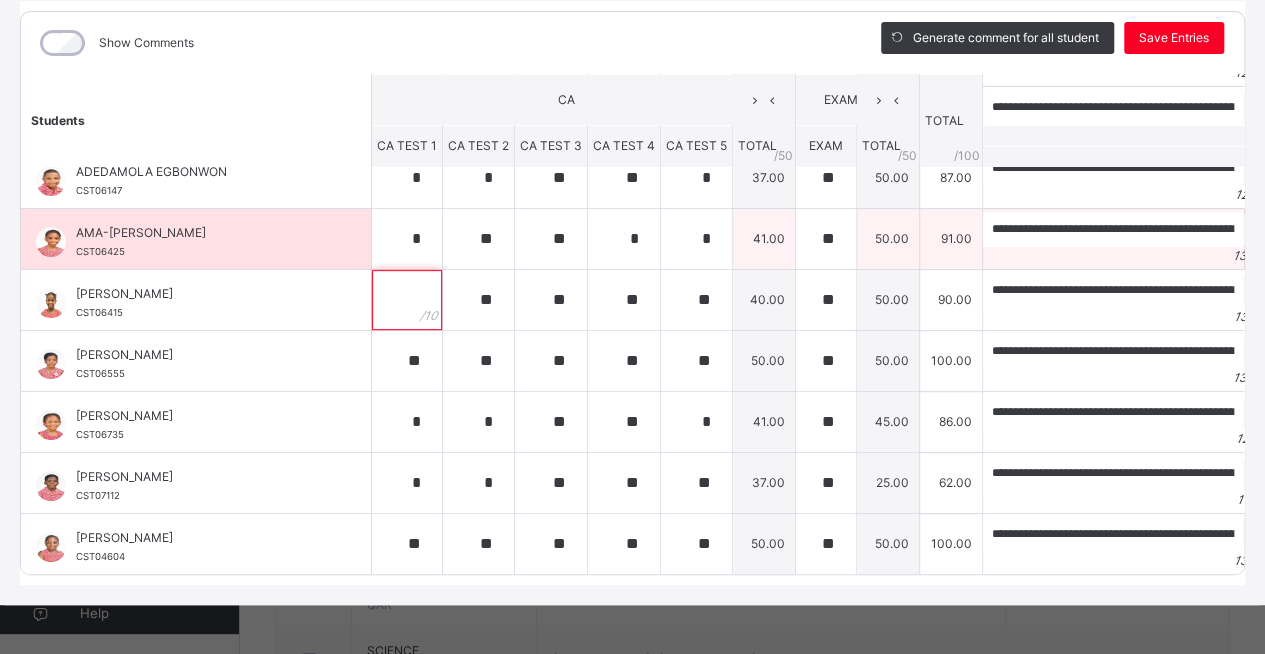 type on "*" 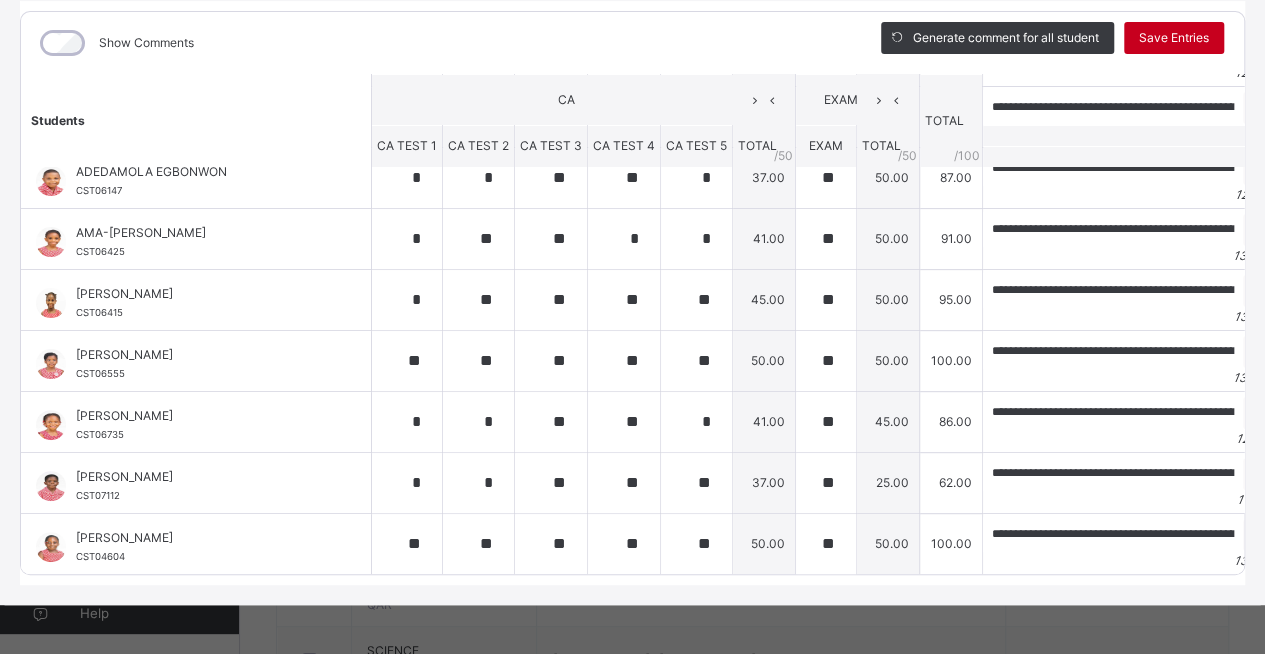 click on "Save Entries" at bounding box center (1174, 38) 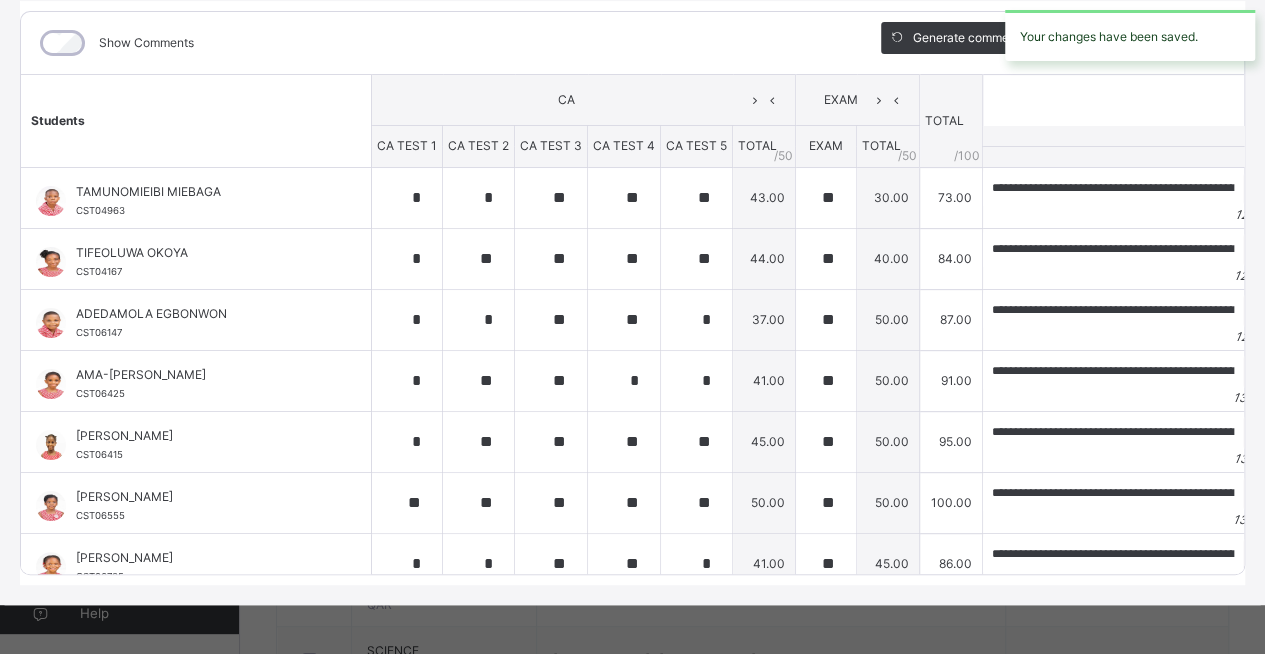scroll, scrollTop: 178, scrollLeft: 0, axis: vertical 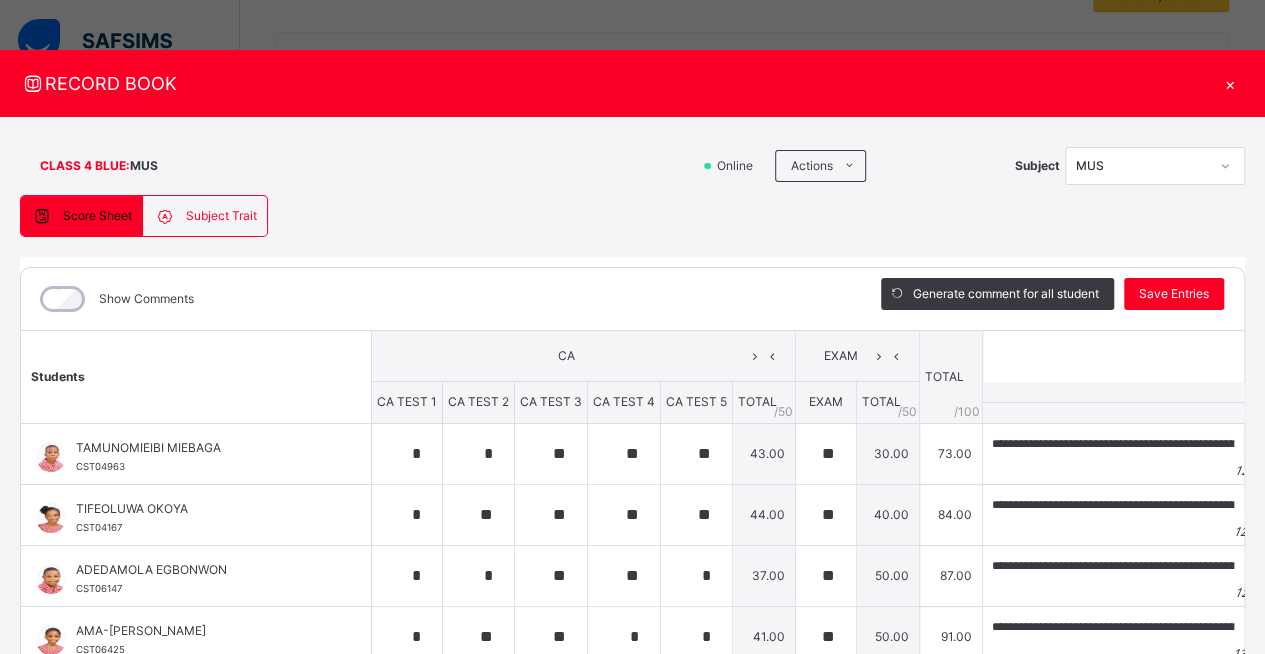 click on "×" at bounding box center [1230, 83] 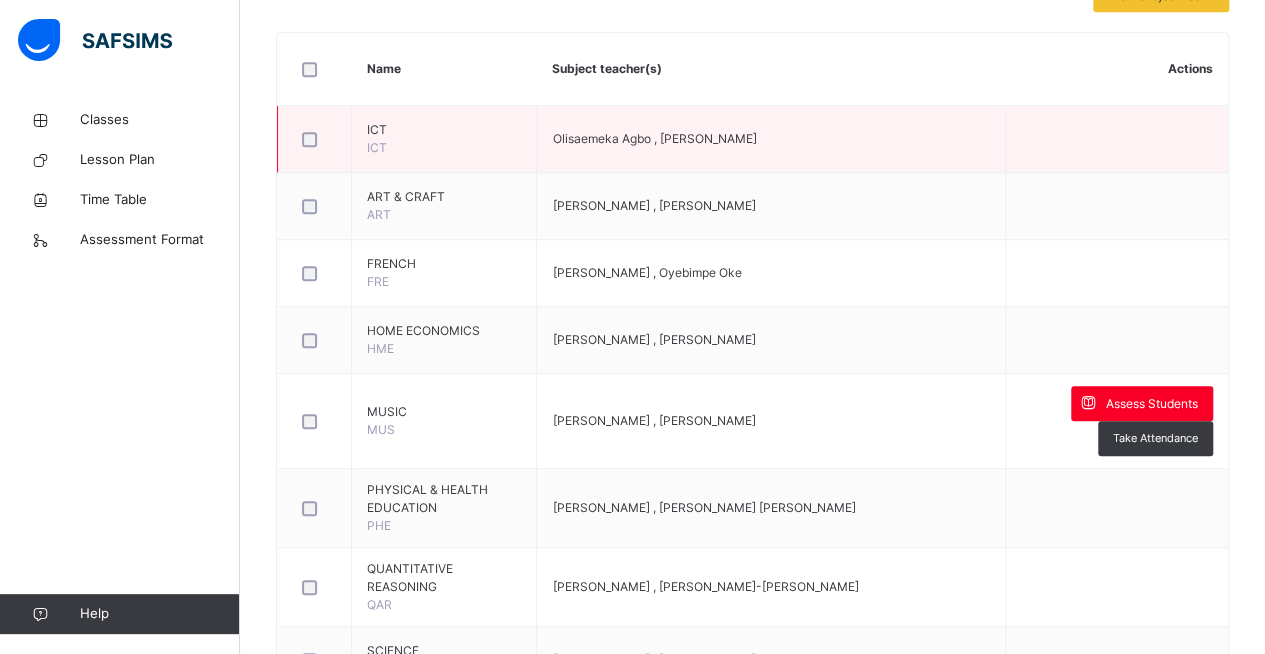 click at bounding box center (314, 139) 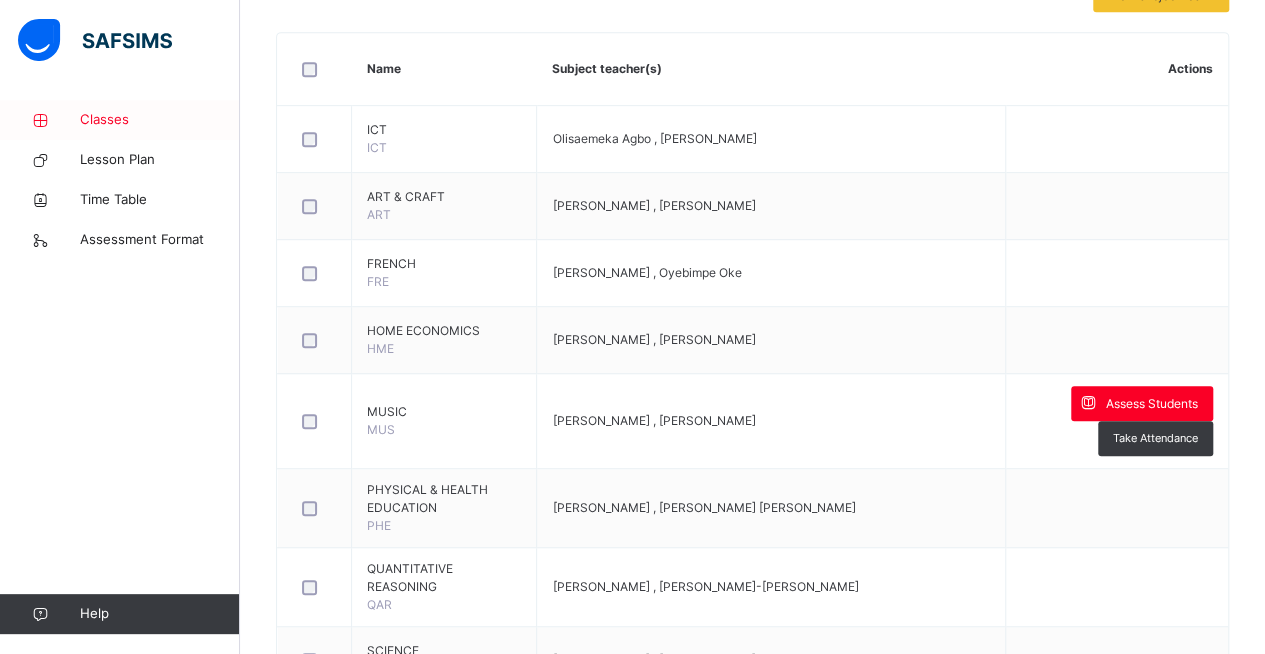 click on "Classes" at bounding box center [120, 120] 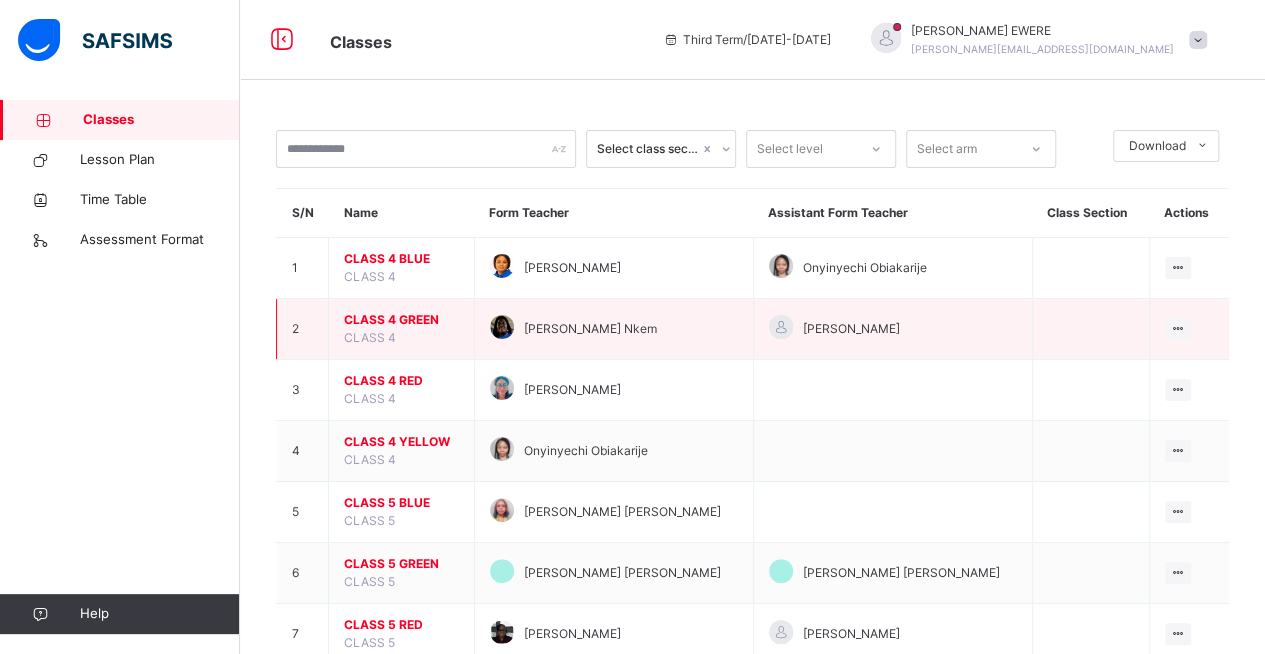 click on "CLASS 4   GREEN" at bounding box center [401, 320] 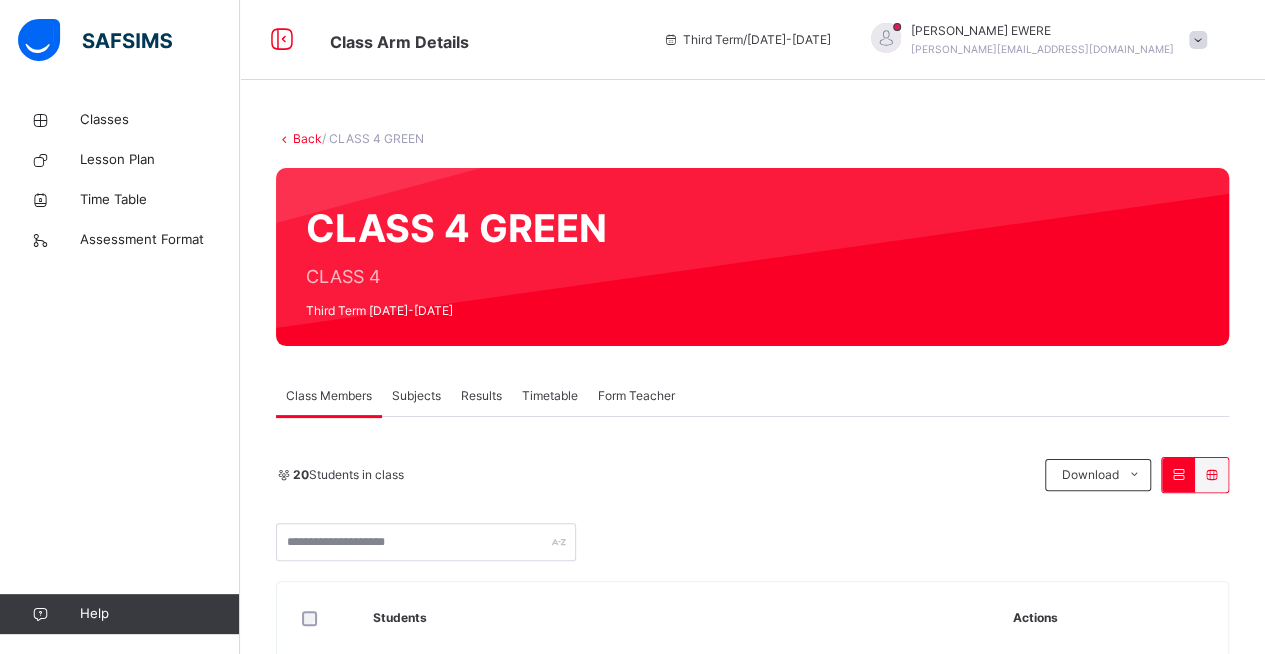 click on "Subjects" at bounding box center (416, 396) 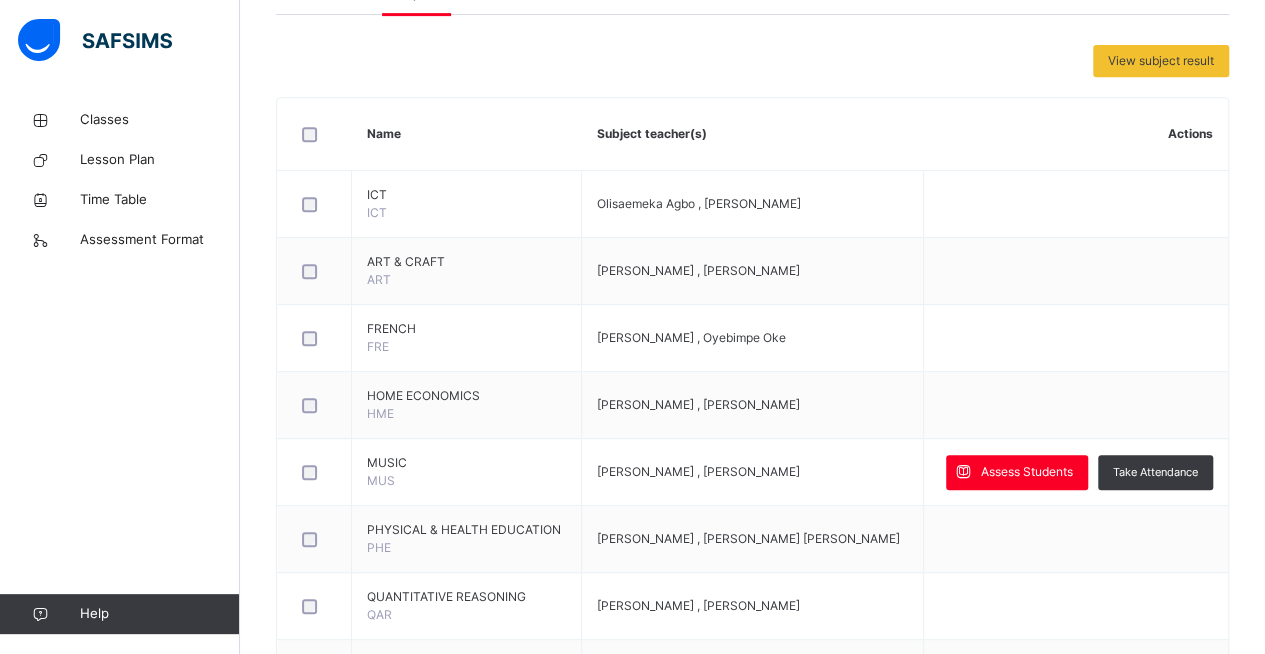 scroll, scrollTop: 428, scrollLeft: 0, axis: vertical 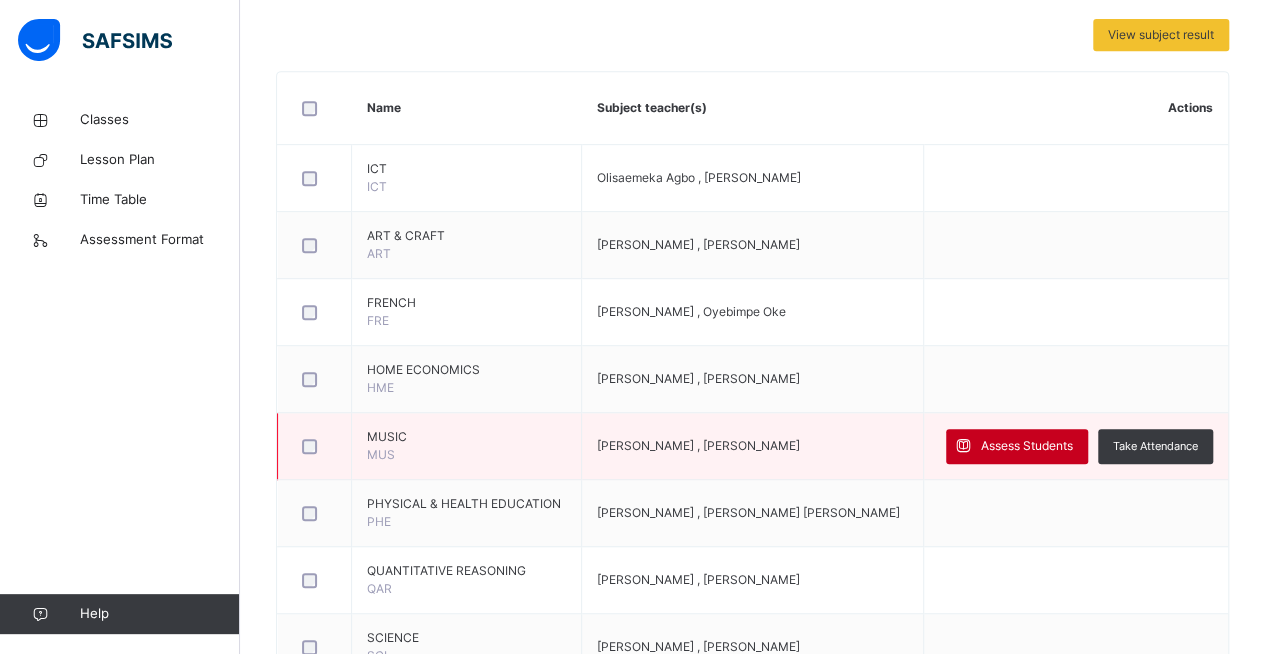 click on "Assess Students" at bounding box center [1027, 446] 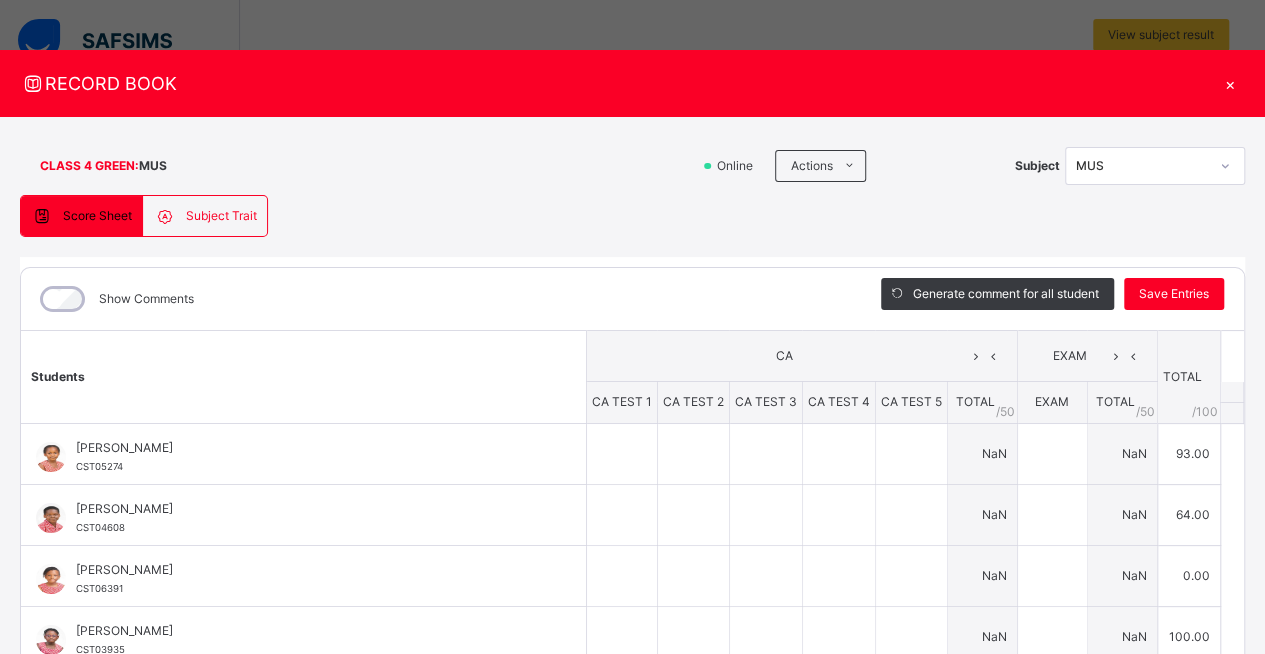 type on "*" 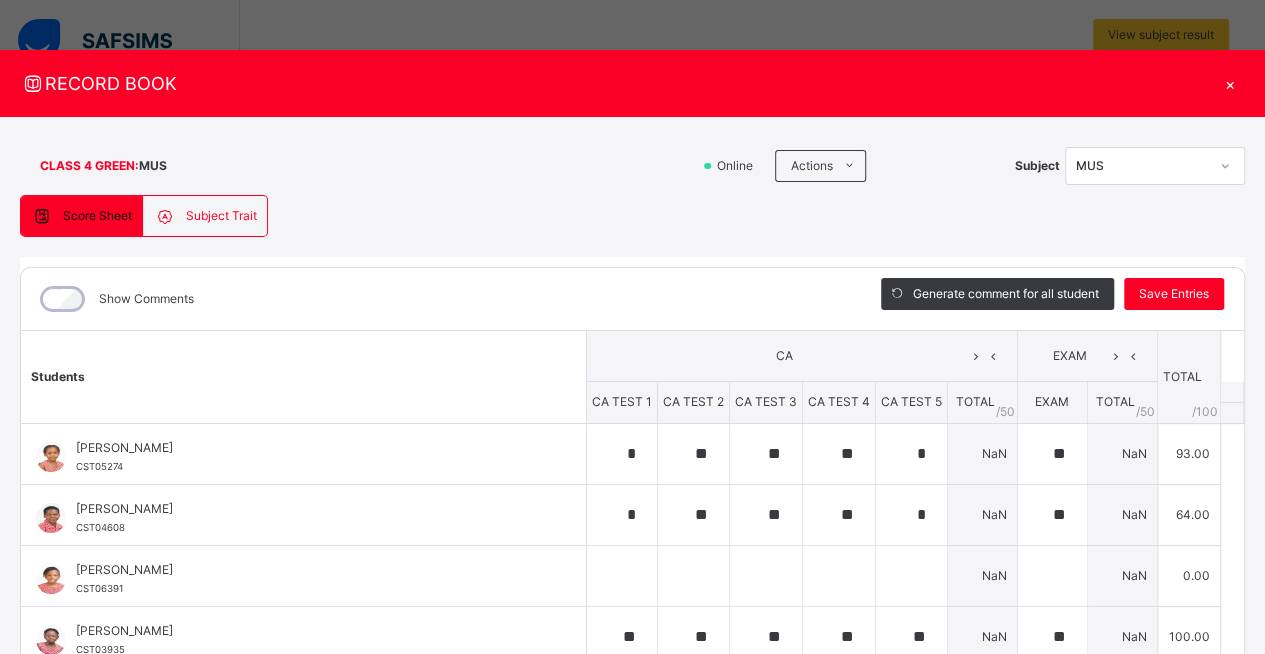 type on "**" 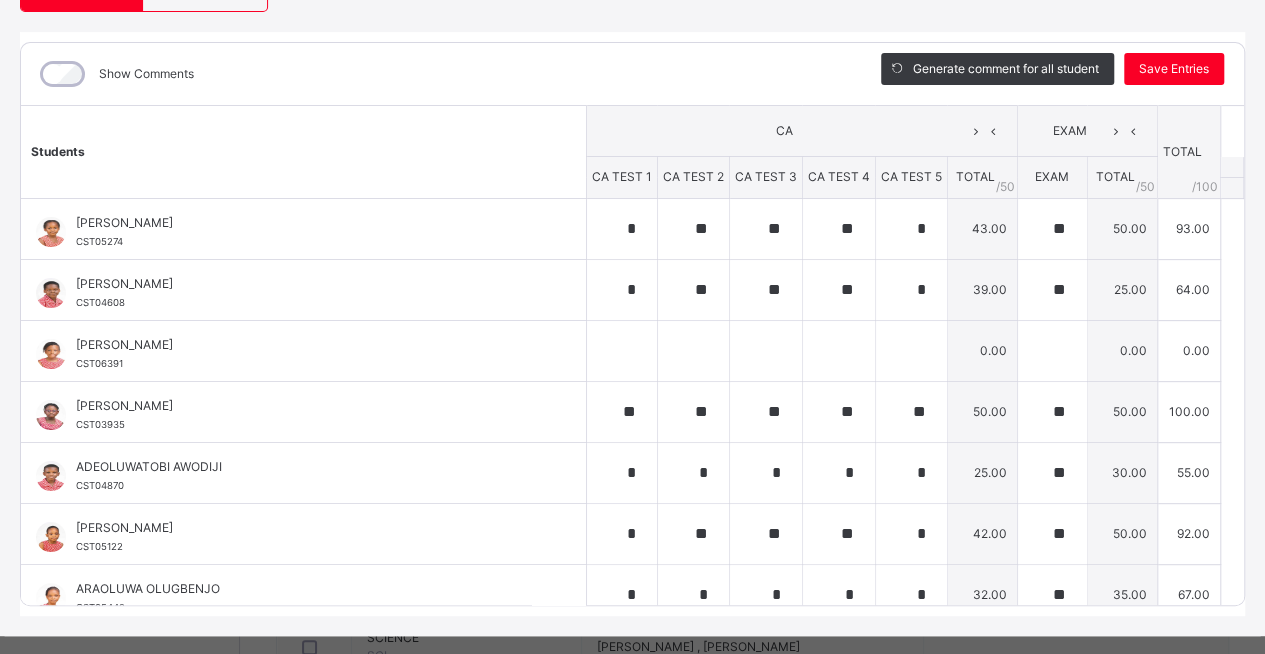 scroll, scrollTop: 256, scrollLeft: 0, axis: vertical 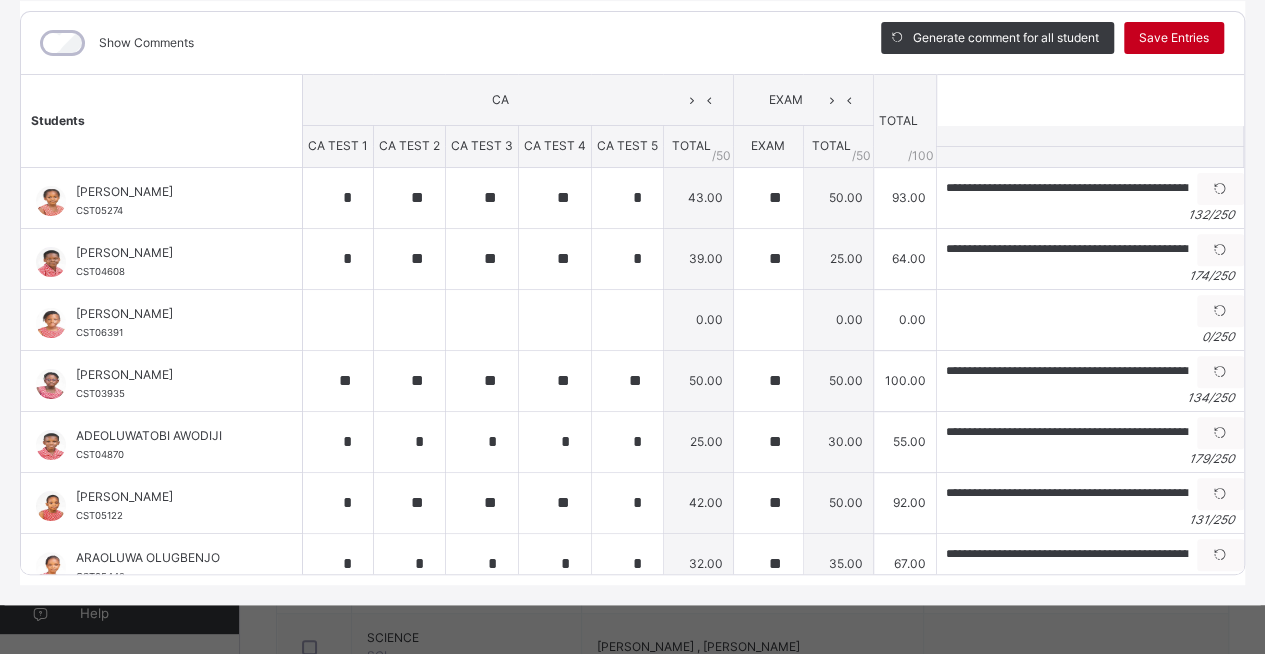 click on "Save Entries" at bounding box center (1174, 38) 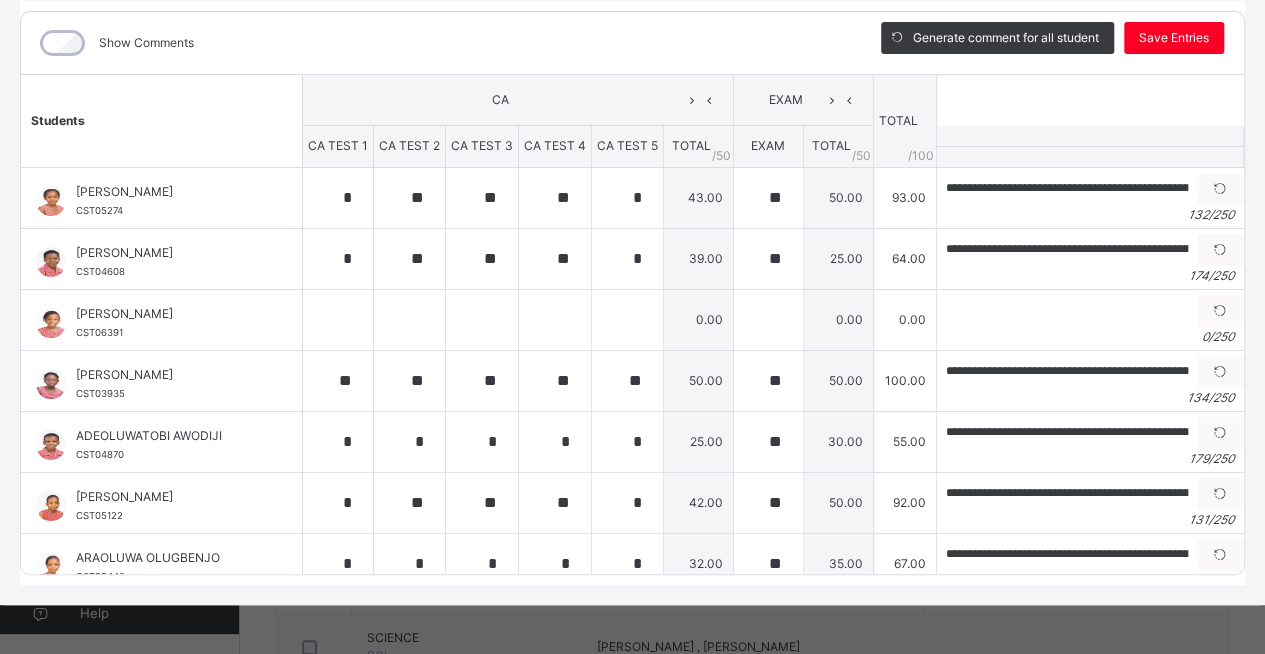 scroll, scrollTop: 0, scrollLeft: 0, axis: both 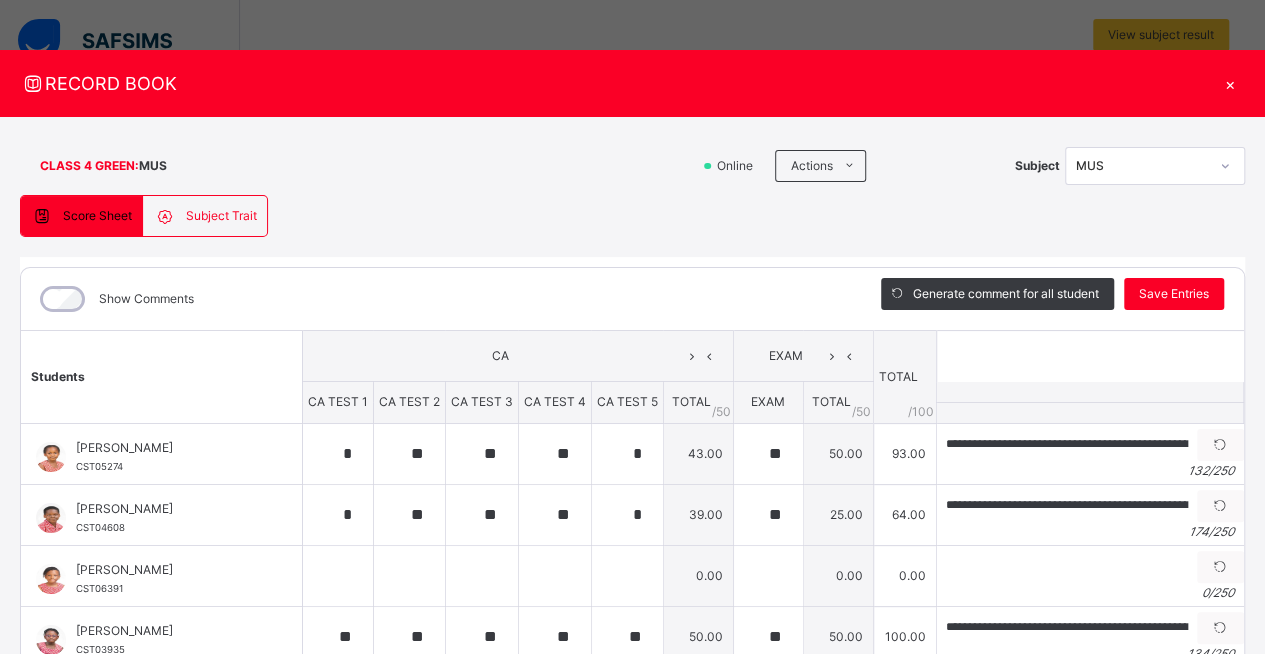 click on "×" at bounding box center [1230, 83] 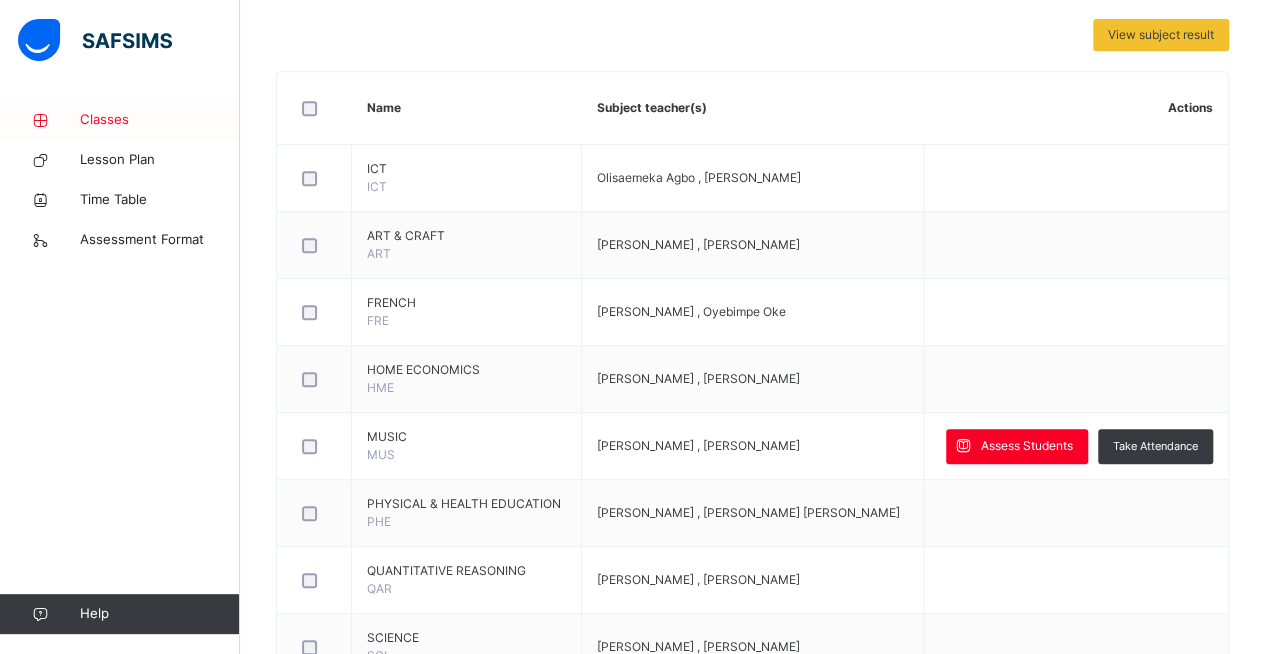 click on "Classes" at bounding box center (160, 120) 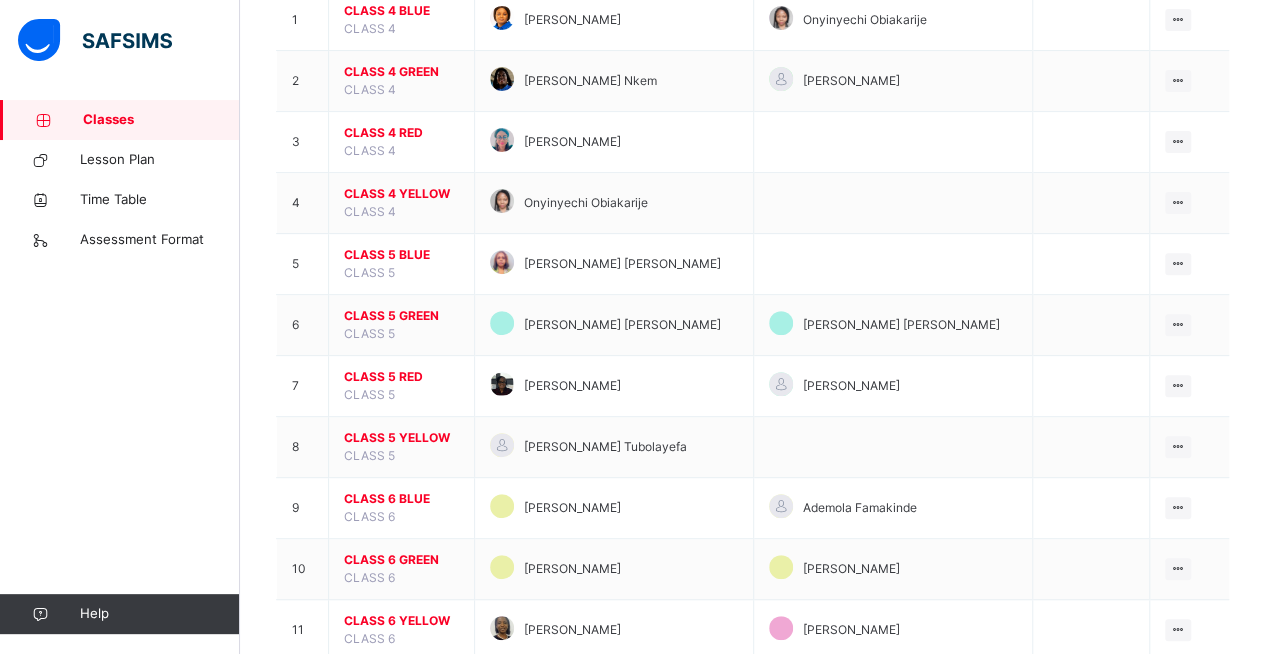 scroll, scrollTop: 300, scrollLeft: 0, axis: vertical 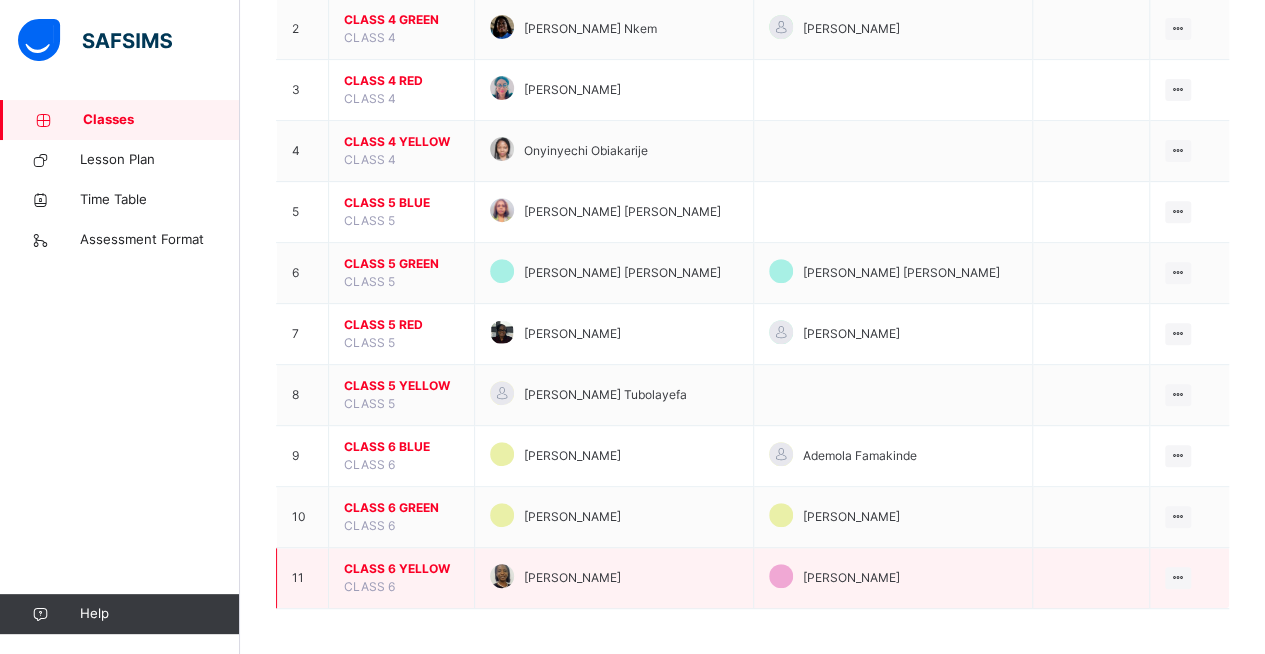 click on "CLASS 6   YELLOW" at bounding box center [401, 569] 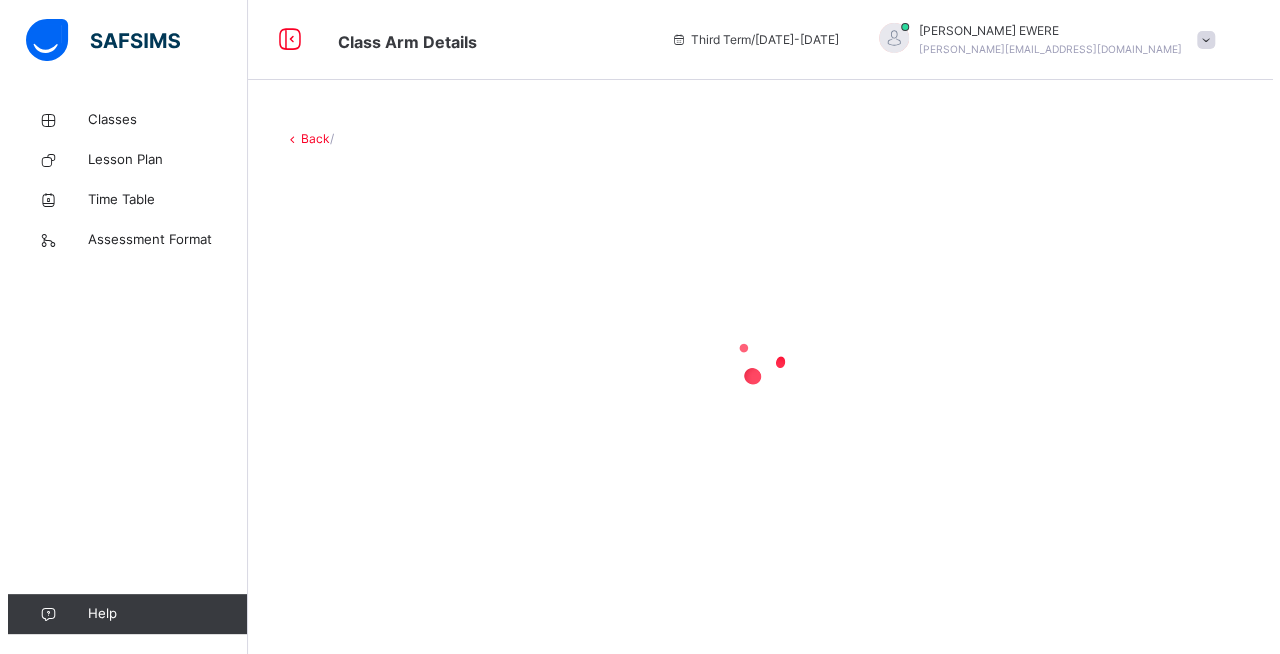 scroll, scrollTop: 0, scrollLeft: 0, axis: both 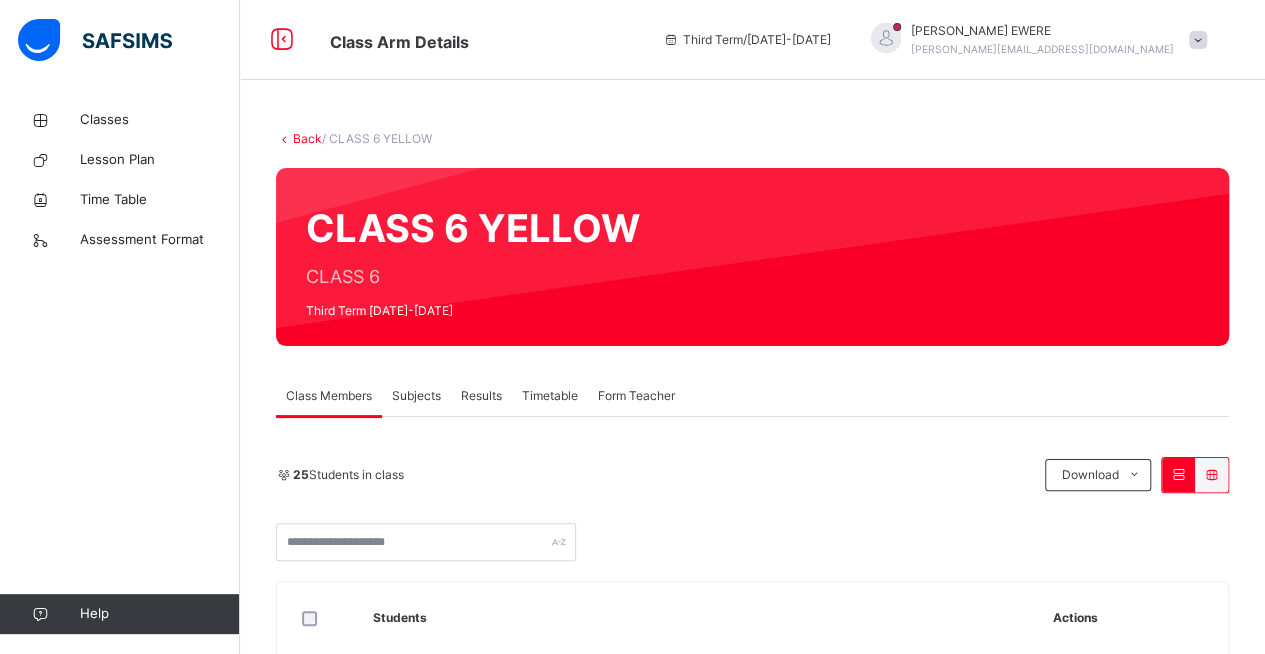 click on "Subjects" at bounding box center [416, 396] 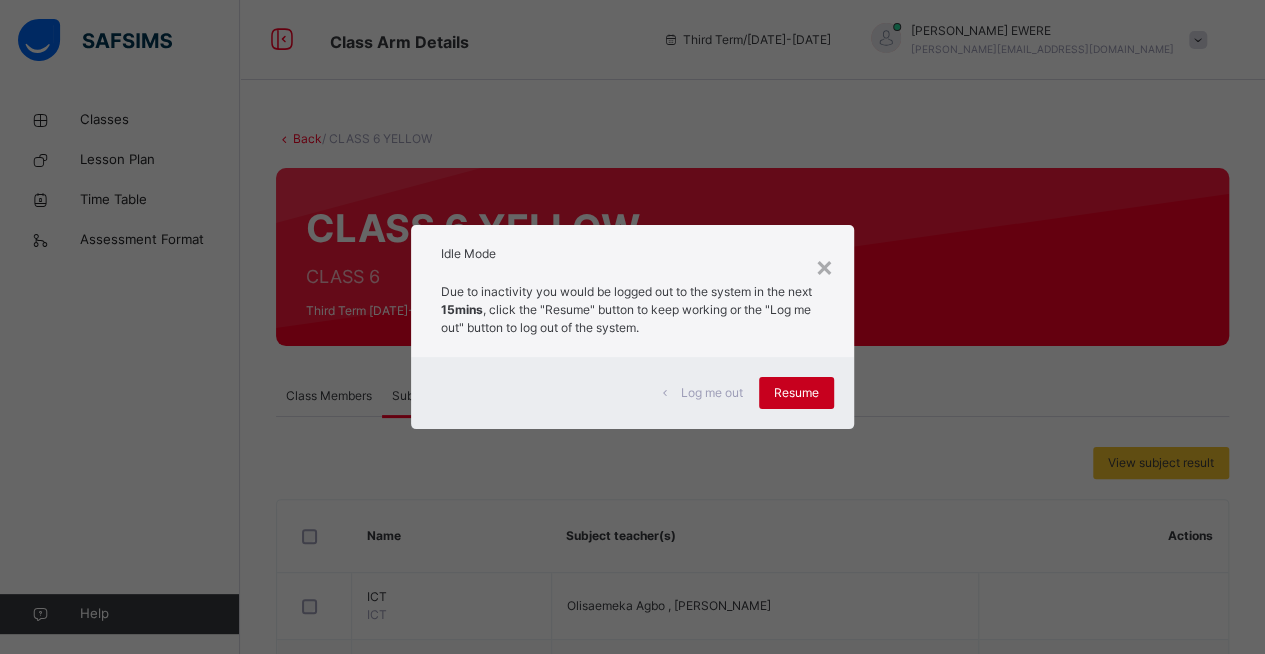 click on "Resume" at bounding box center (796, 393) 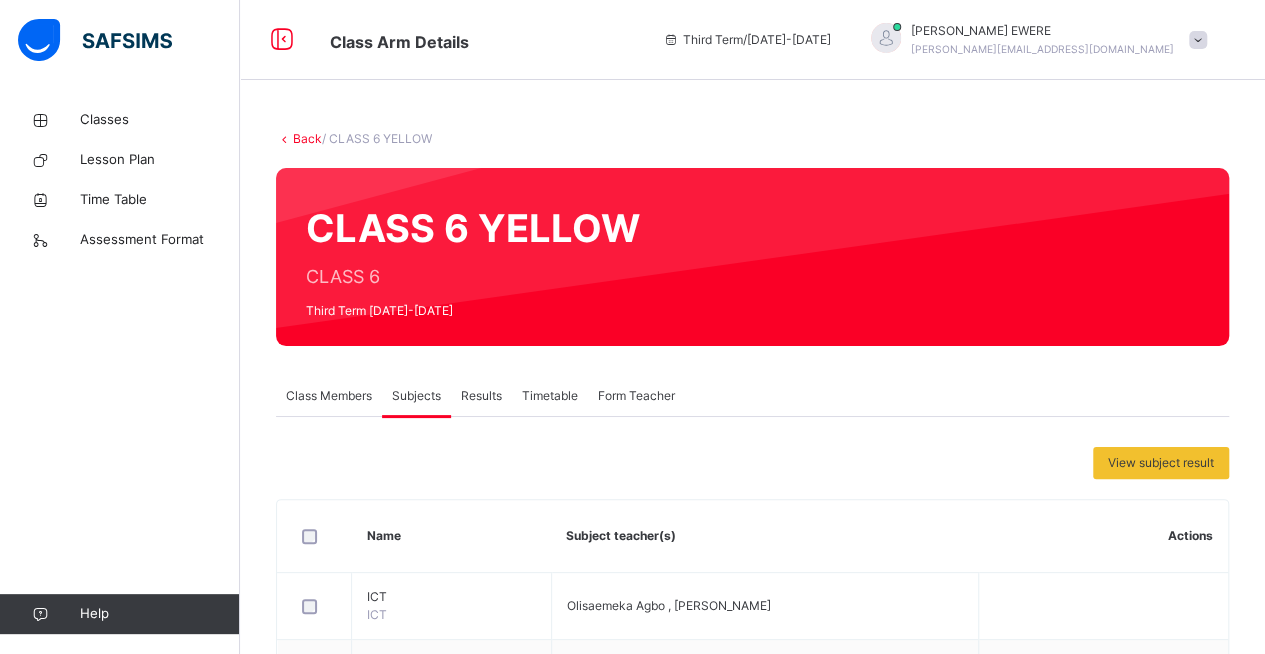 click on "Back" at bounding box center (307, 138) 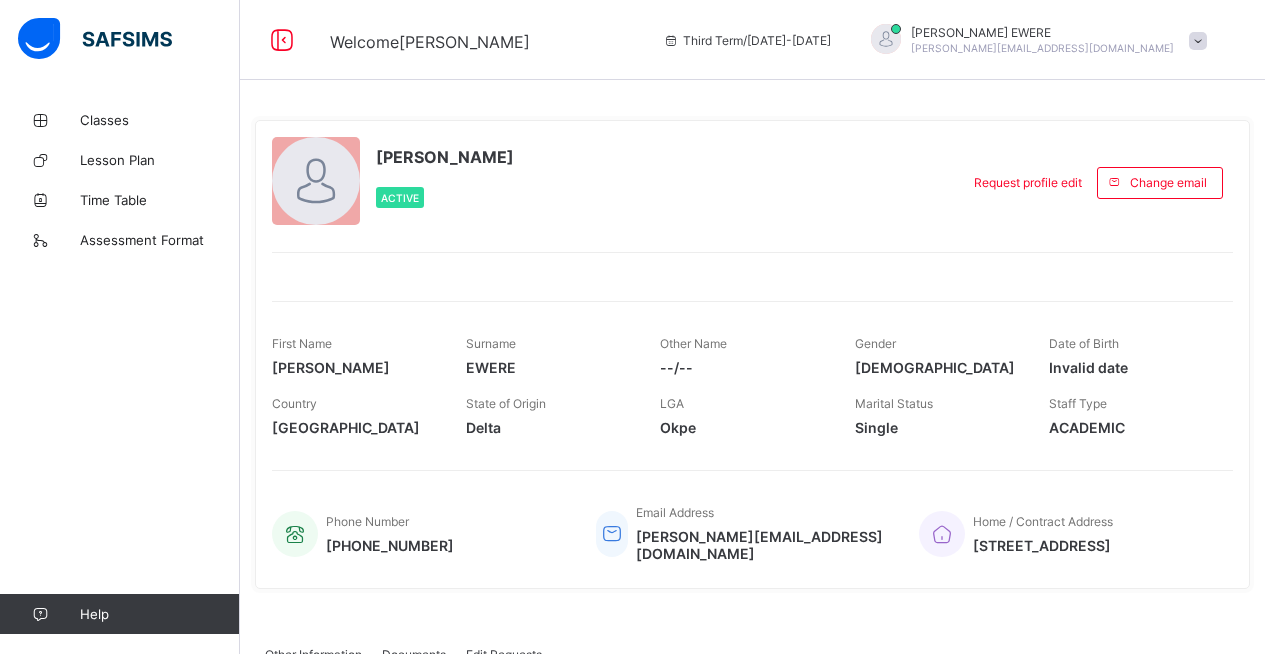 scroll, scrollTop: 0, scrollLeft: 0, axis: both 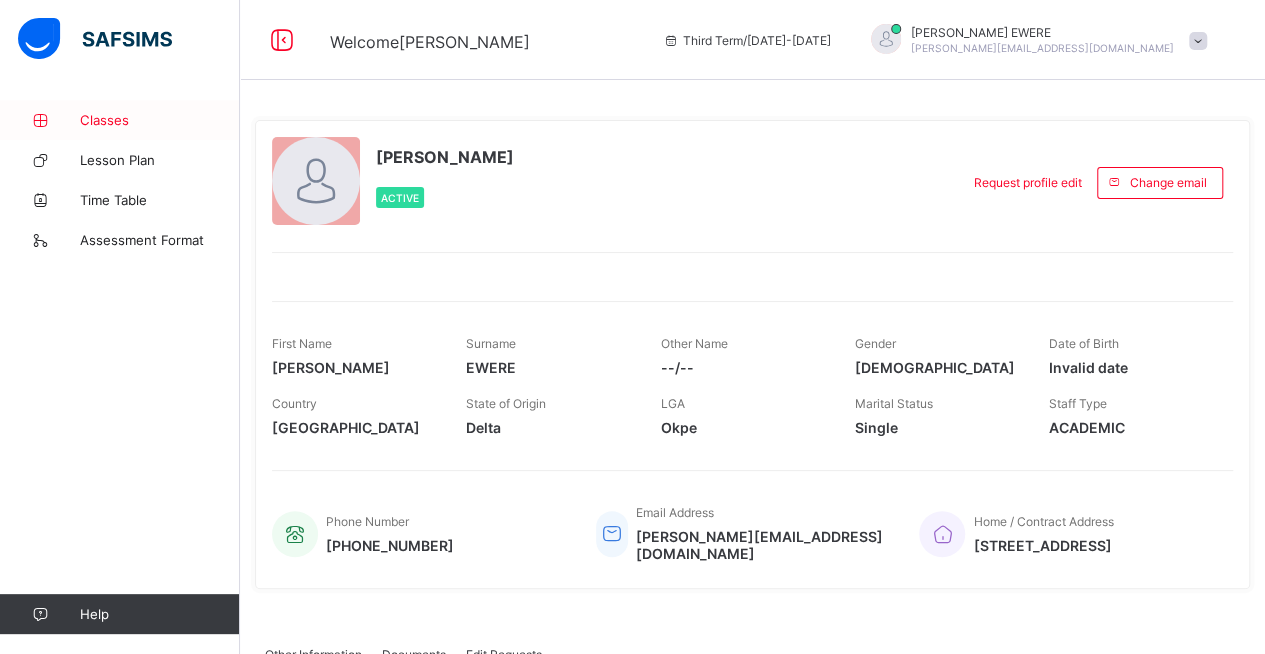 click on "Classes" at bounding box center (120, 120) 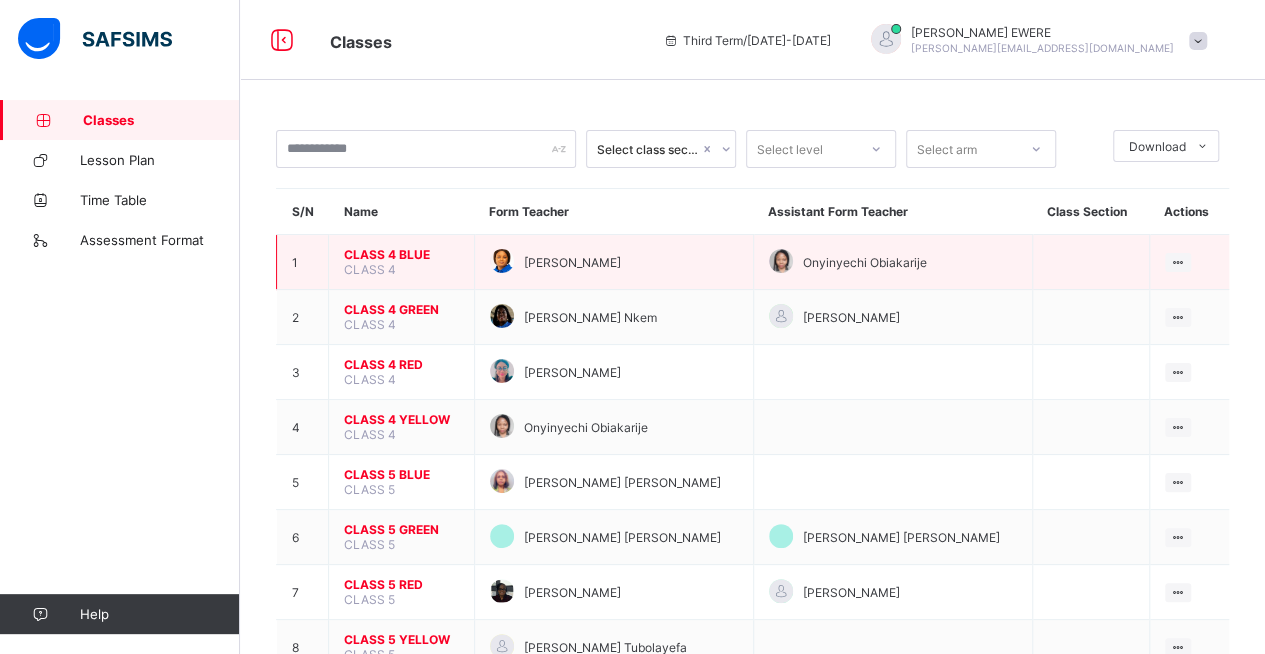 click on "CLASS 4   BLUE" at bounding box center (401, 254) 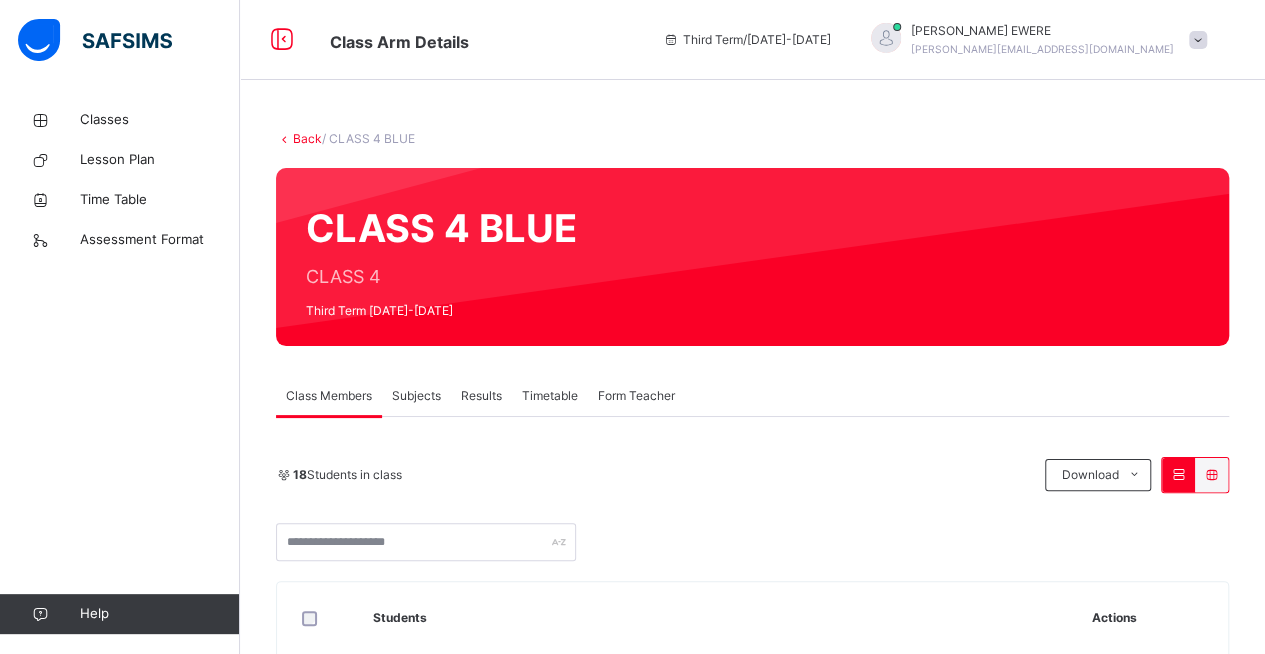 click on "Back" at bounding box center (307, 138) 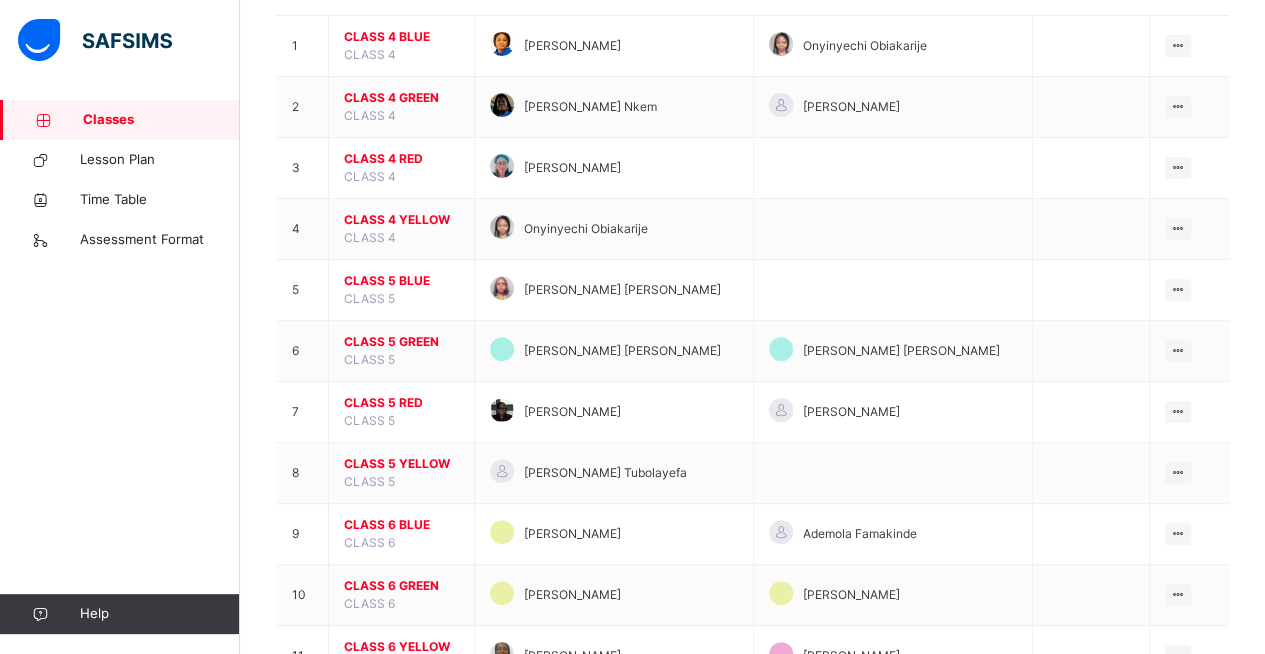 scroll, scrollTop: 300, scrollLeft: 0, axis: vertical 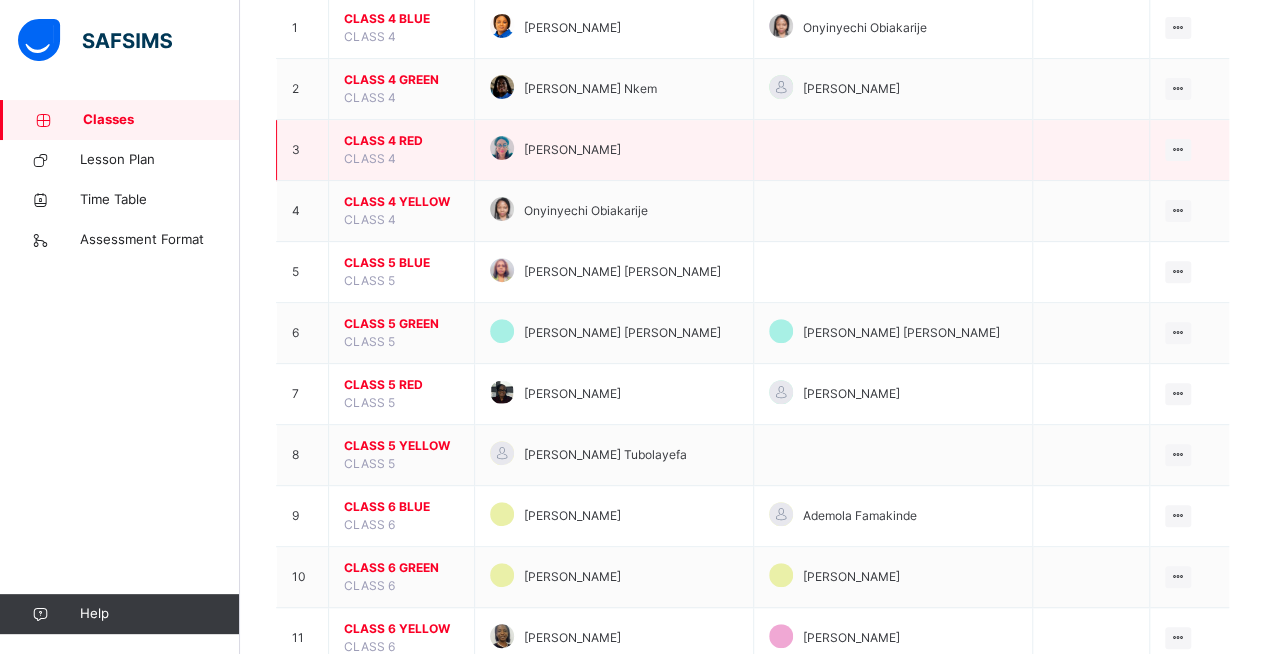 click on "CLASS 4   RED" at bounding box center [401, 141] 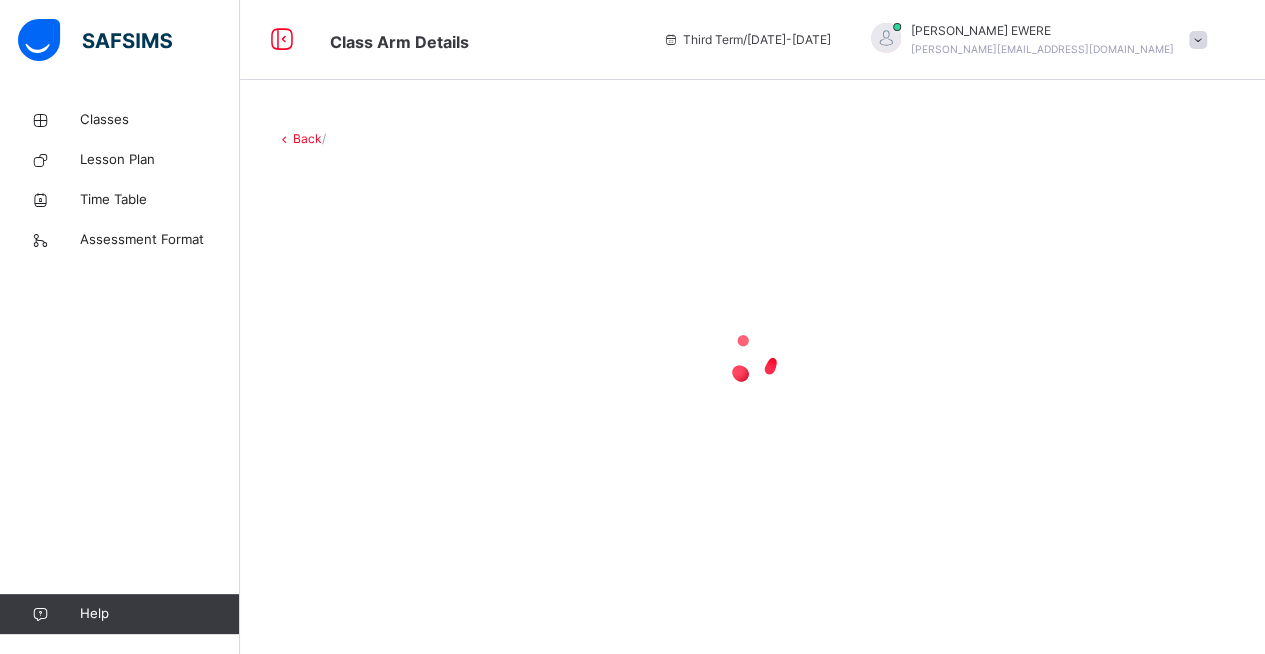 scroll, scrollTop: 0, scrollLeft: 0, axis: both 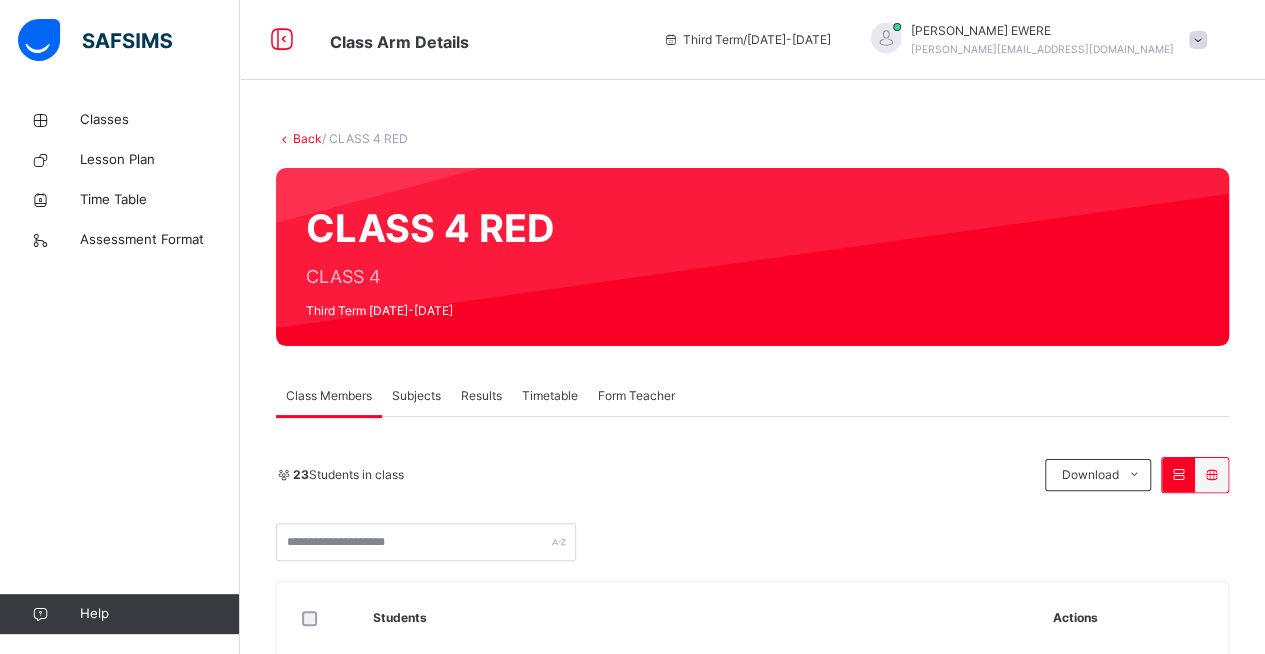 click on "Subjects" at bounding box center [416, 396] 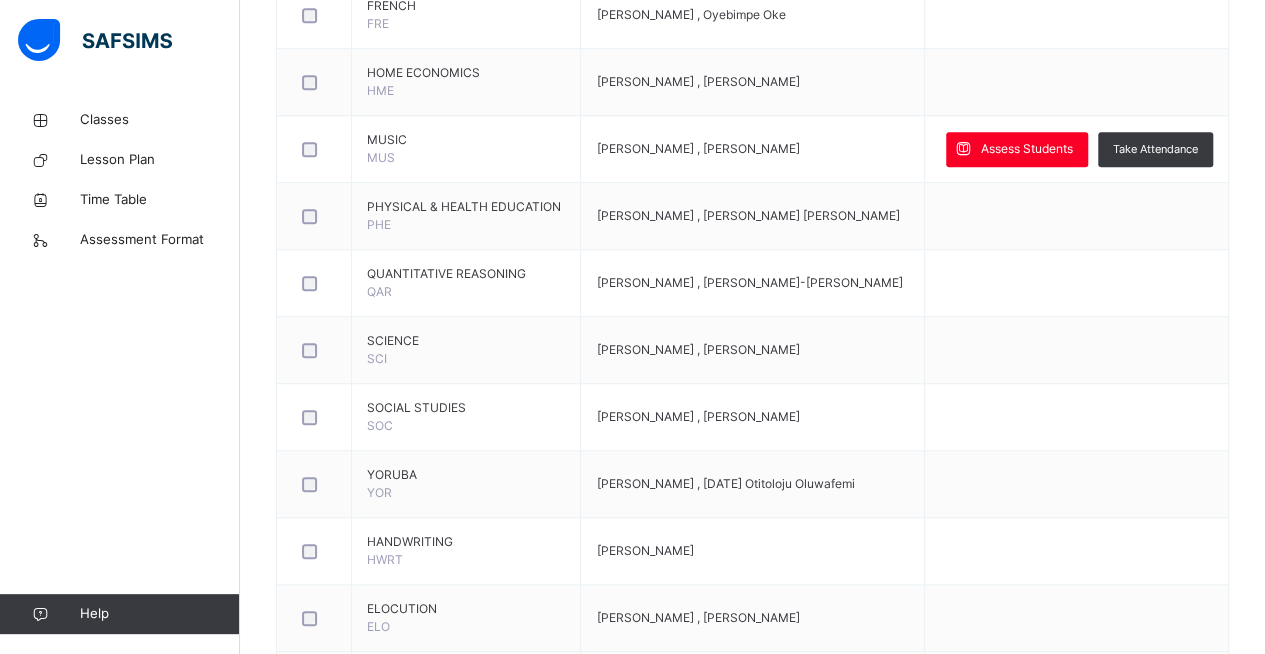 scroll, scrollTop: 719, scrollLeft: 0, axis: vertical 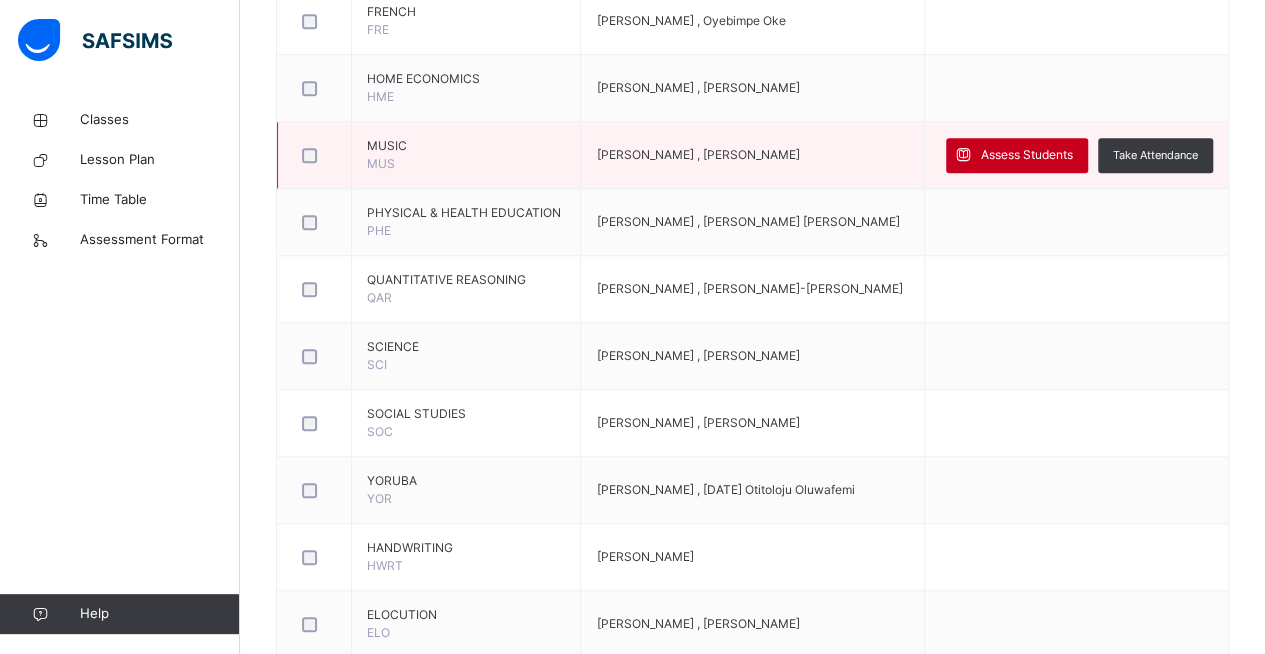 click on "Assess Students" at bounding box center [1027, 155] 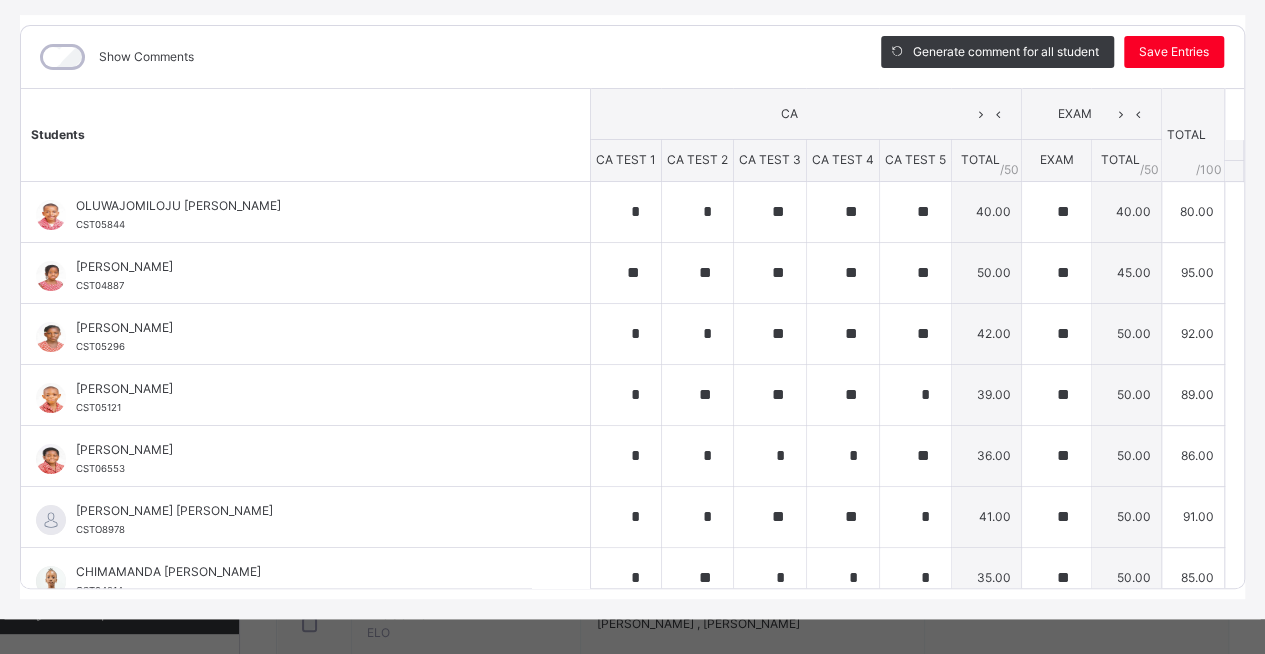 scroll, scrollTop: 256, scrollLeft: 0, axis: vertical 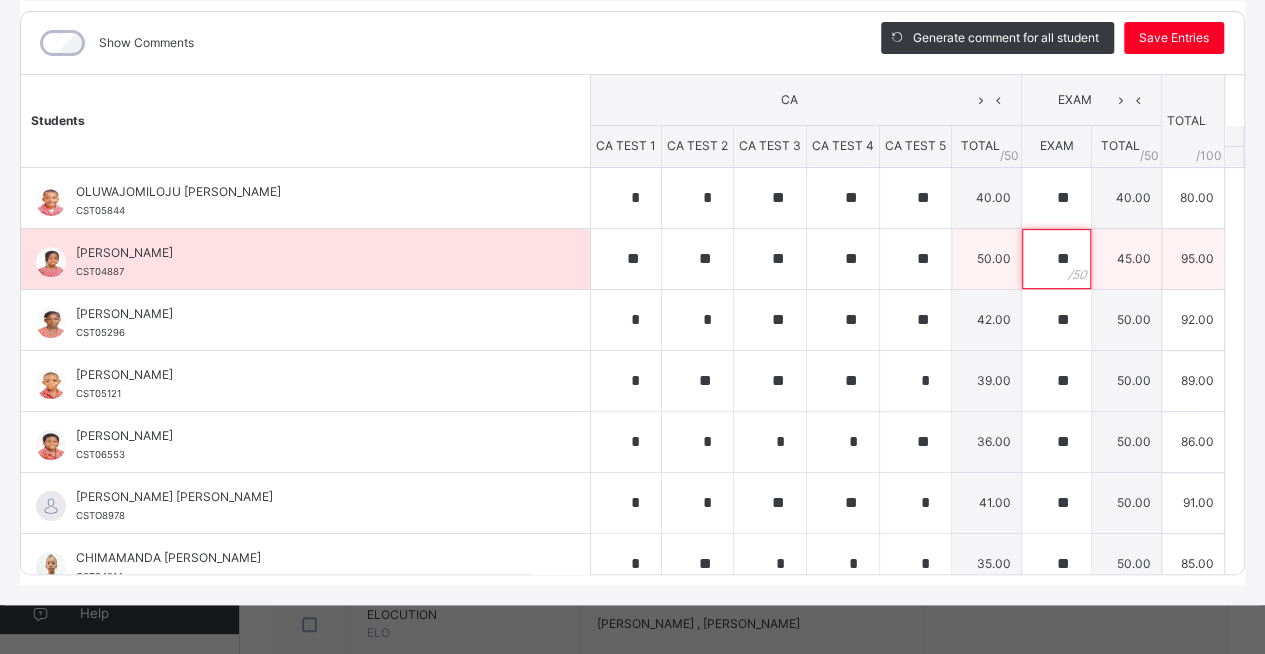 click on "**" at bounding box center (1056, 259) 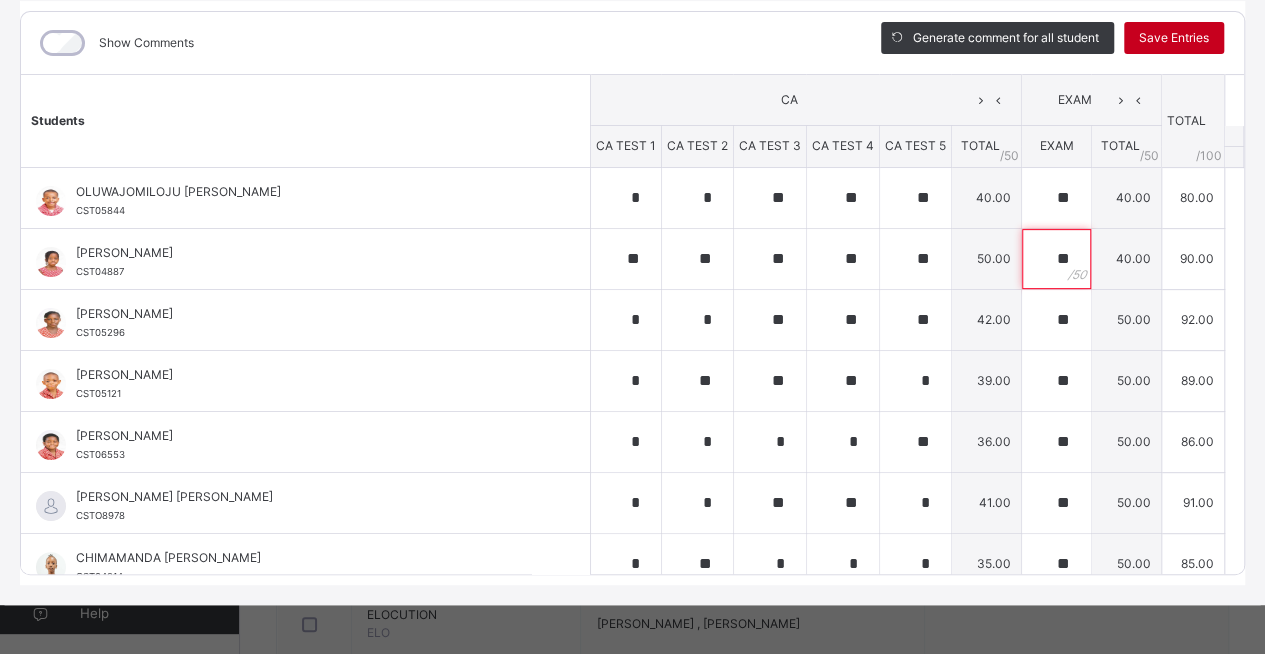 type on "**" 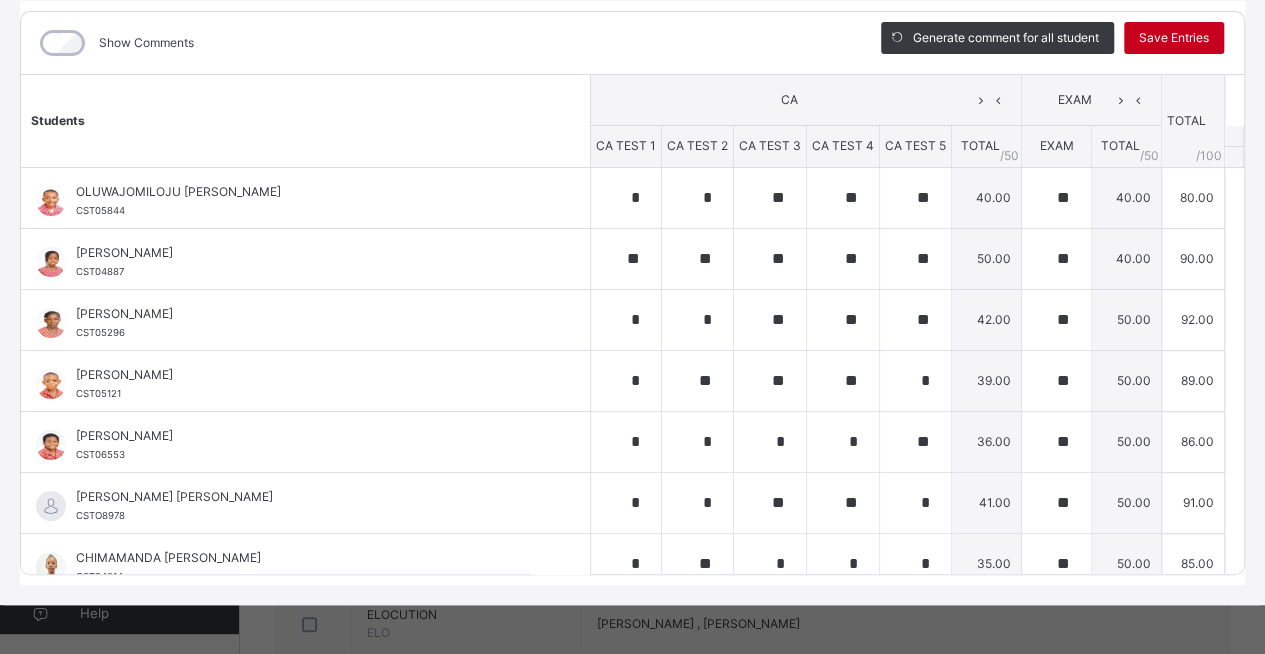 click on "Save Entries" at bounding box center (1174, 38) 